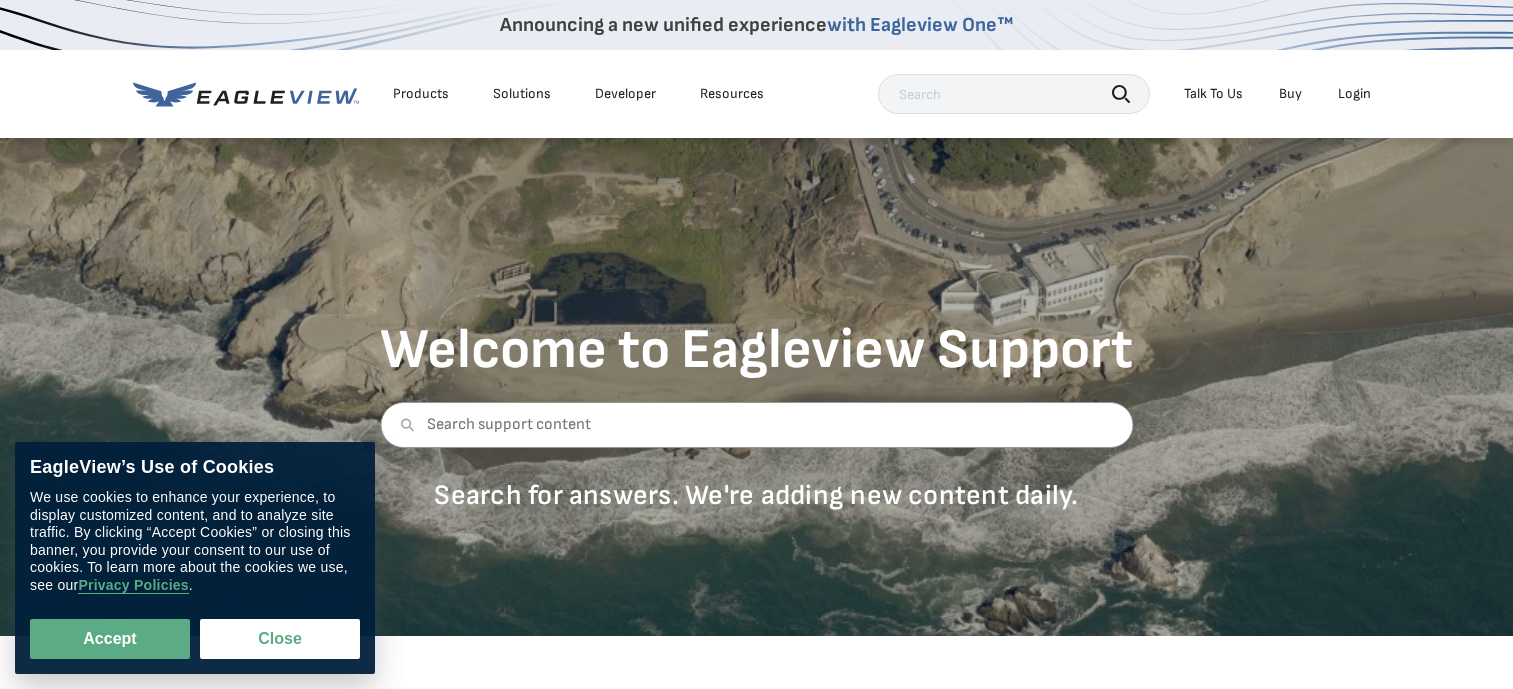 click on "Login" at bounding box center [1354, 94] 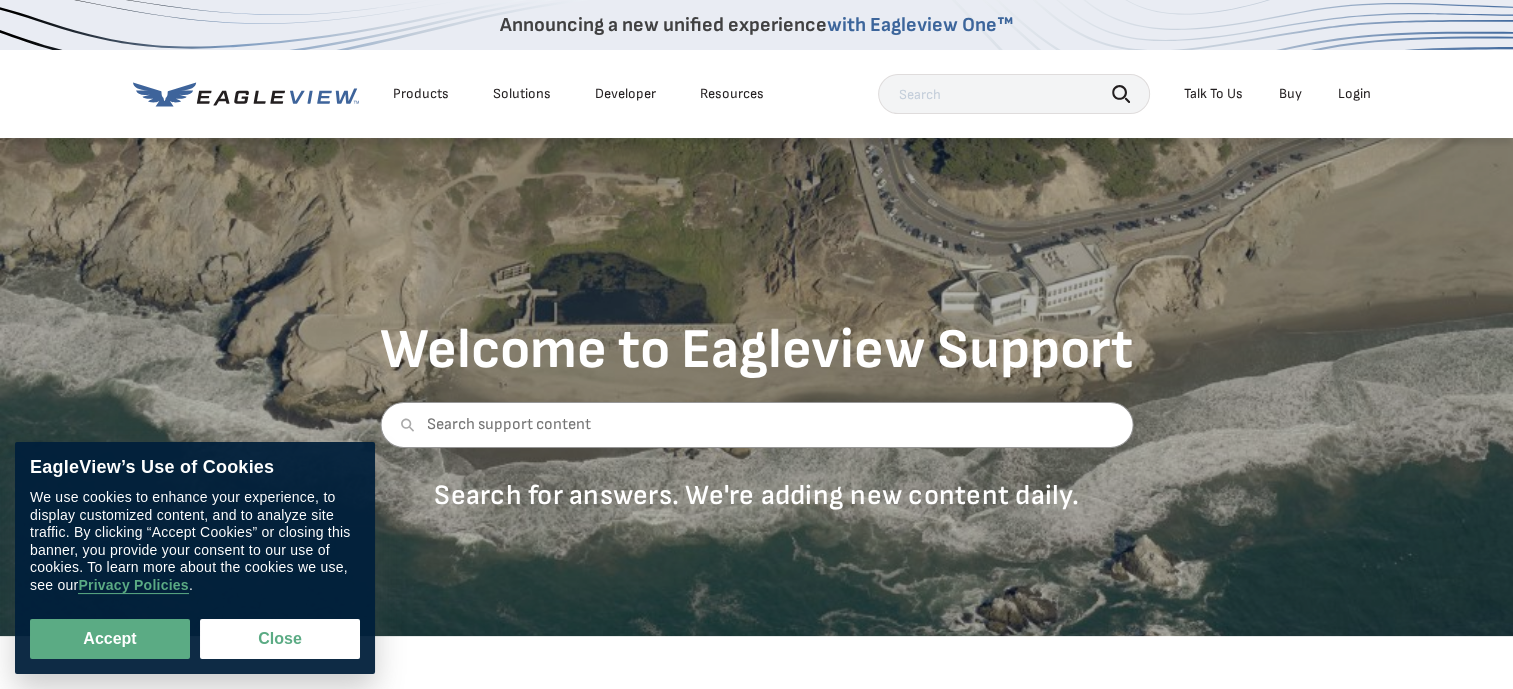 scroll, scrollTop: 0, scrollLeft: 0, axis: both 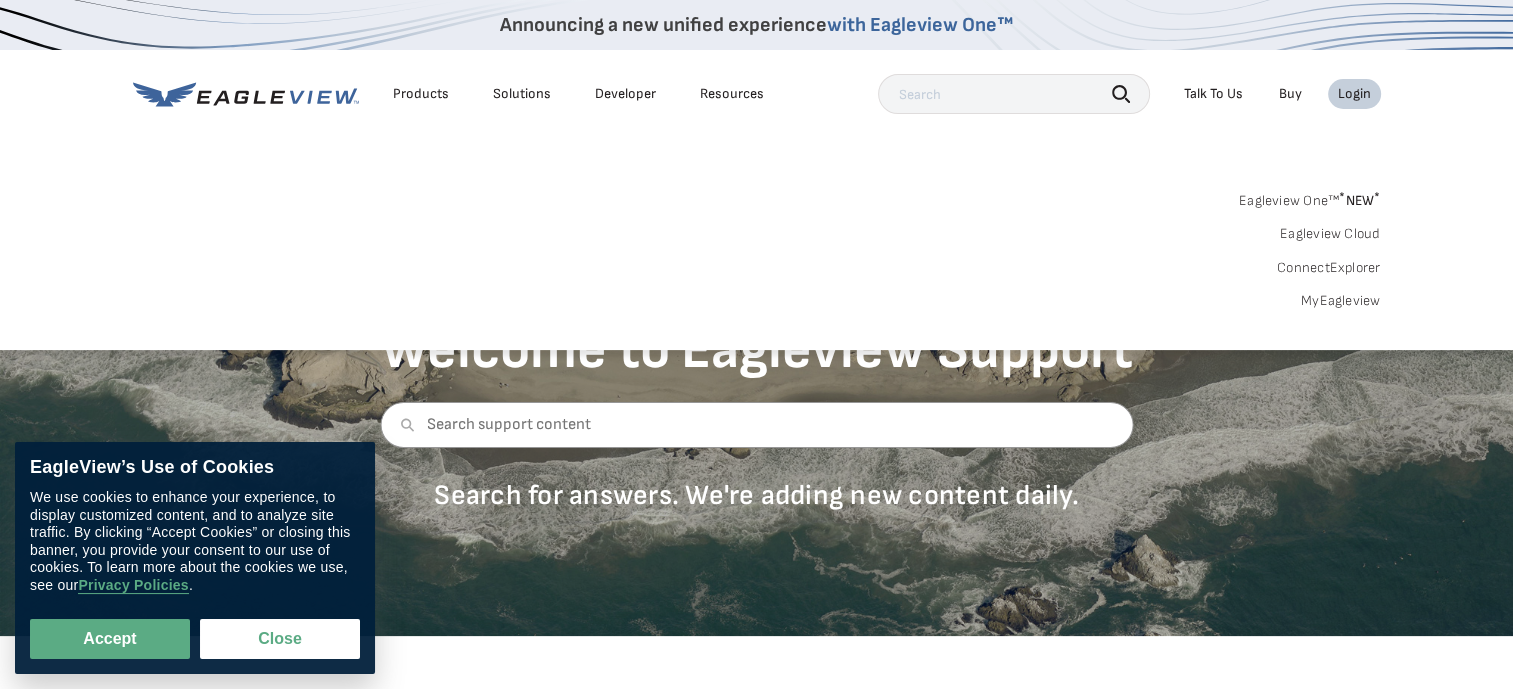click on "MyEagleview" at bounding box center [1341, 301] 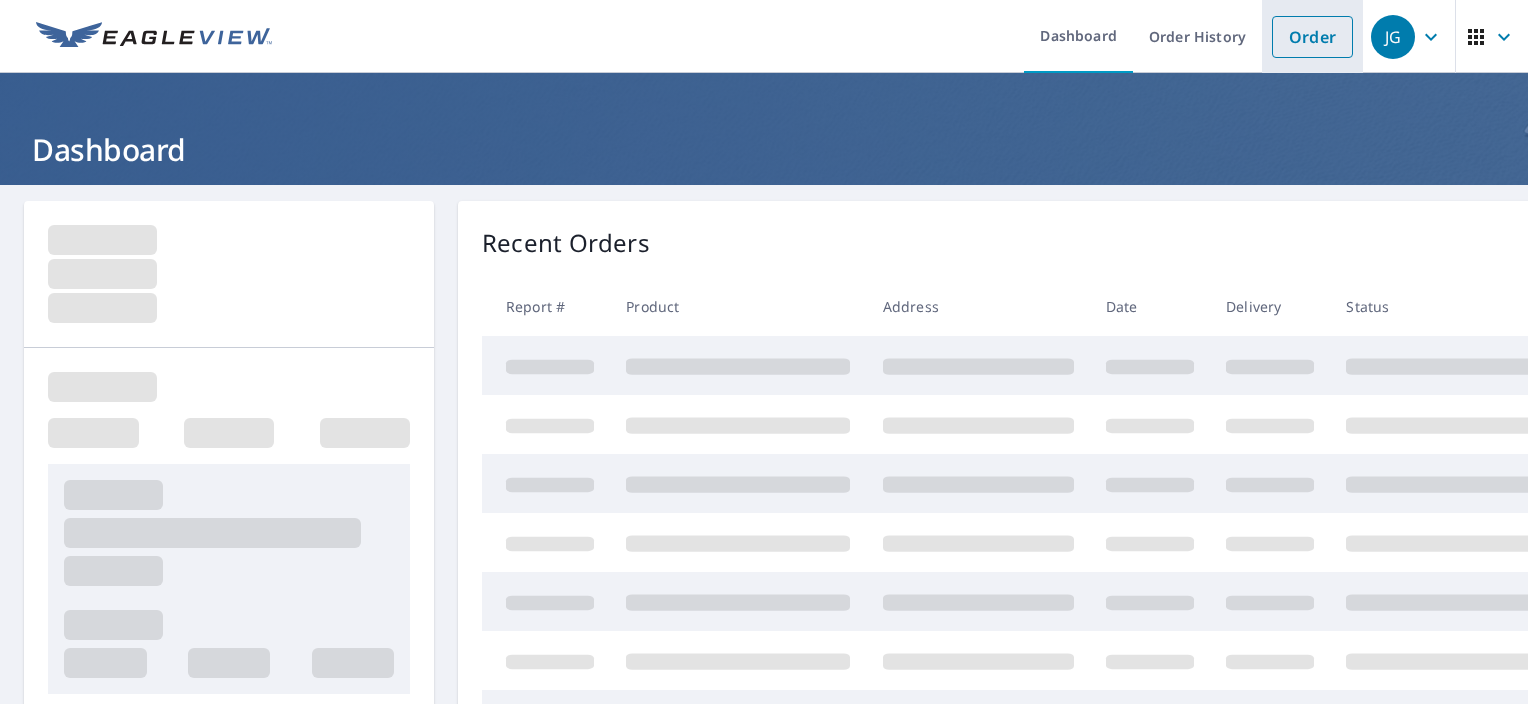 scroll, scrollTop: 0, scrollLeft: 0, axis: both 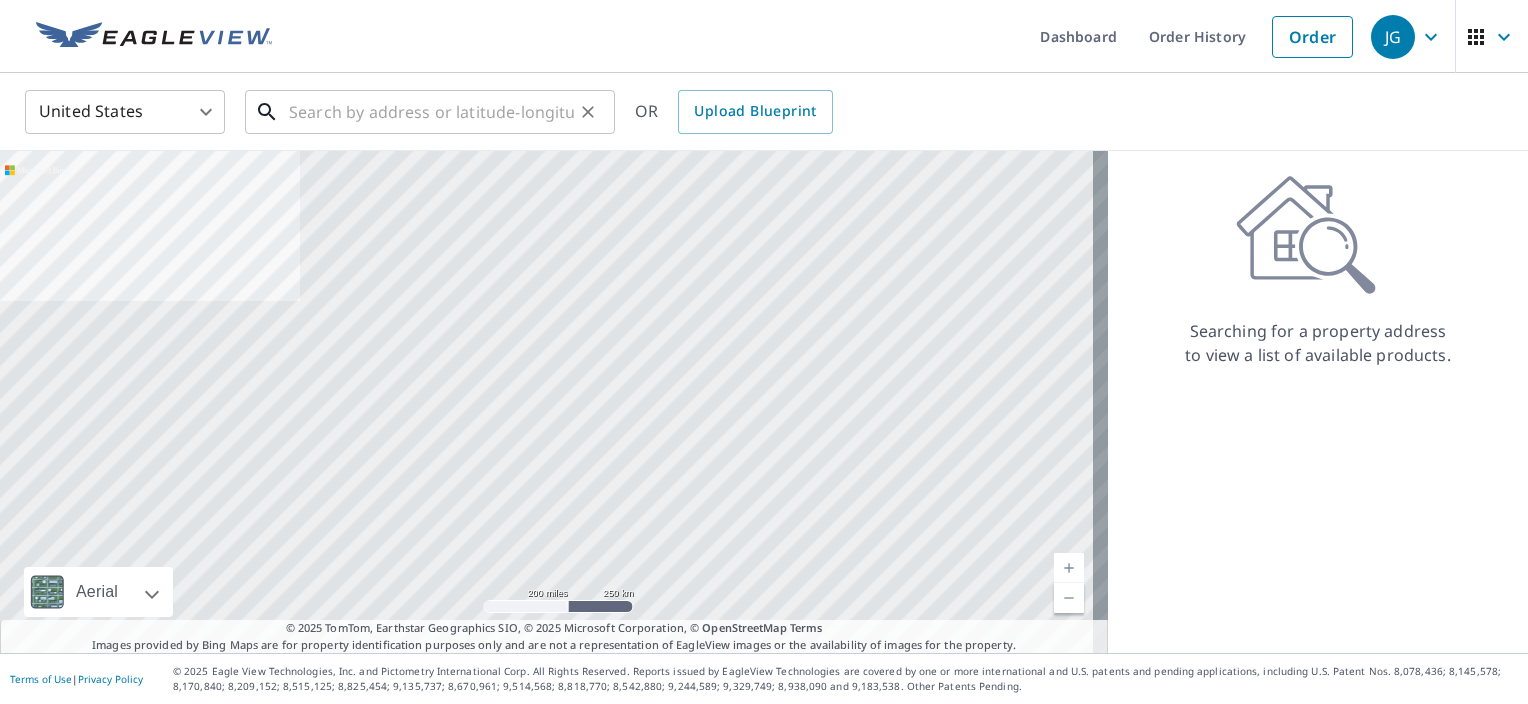 click at bounding box center (431, 112) 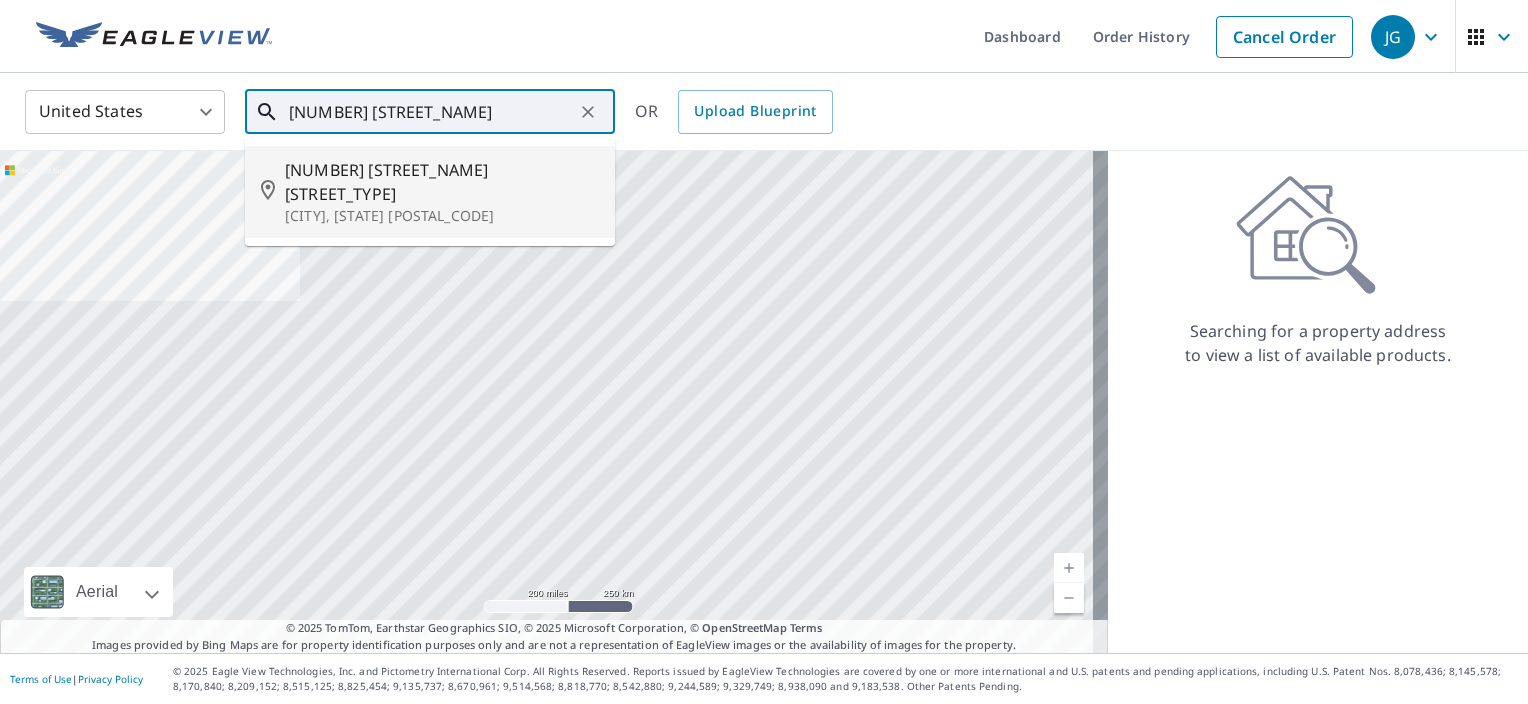 click on "[NUMBER] [STREET_NAME] [STREET_TYPE]" at bounding box center (442, 182) 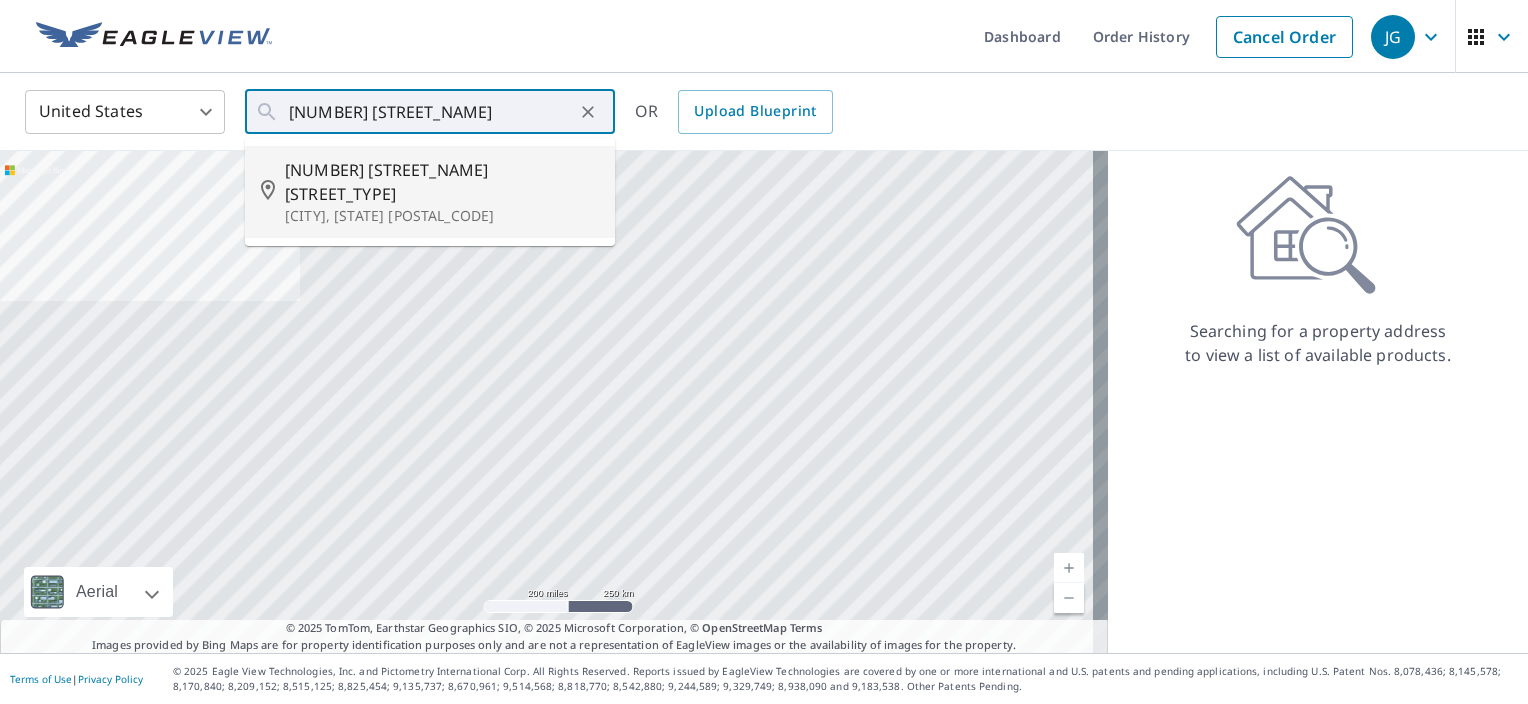 type on "[NUMBER] [STREET_NAME] [STREET_TYPE], [CITY], [STATE] [POSTAL_CODE]" 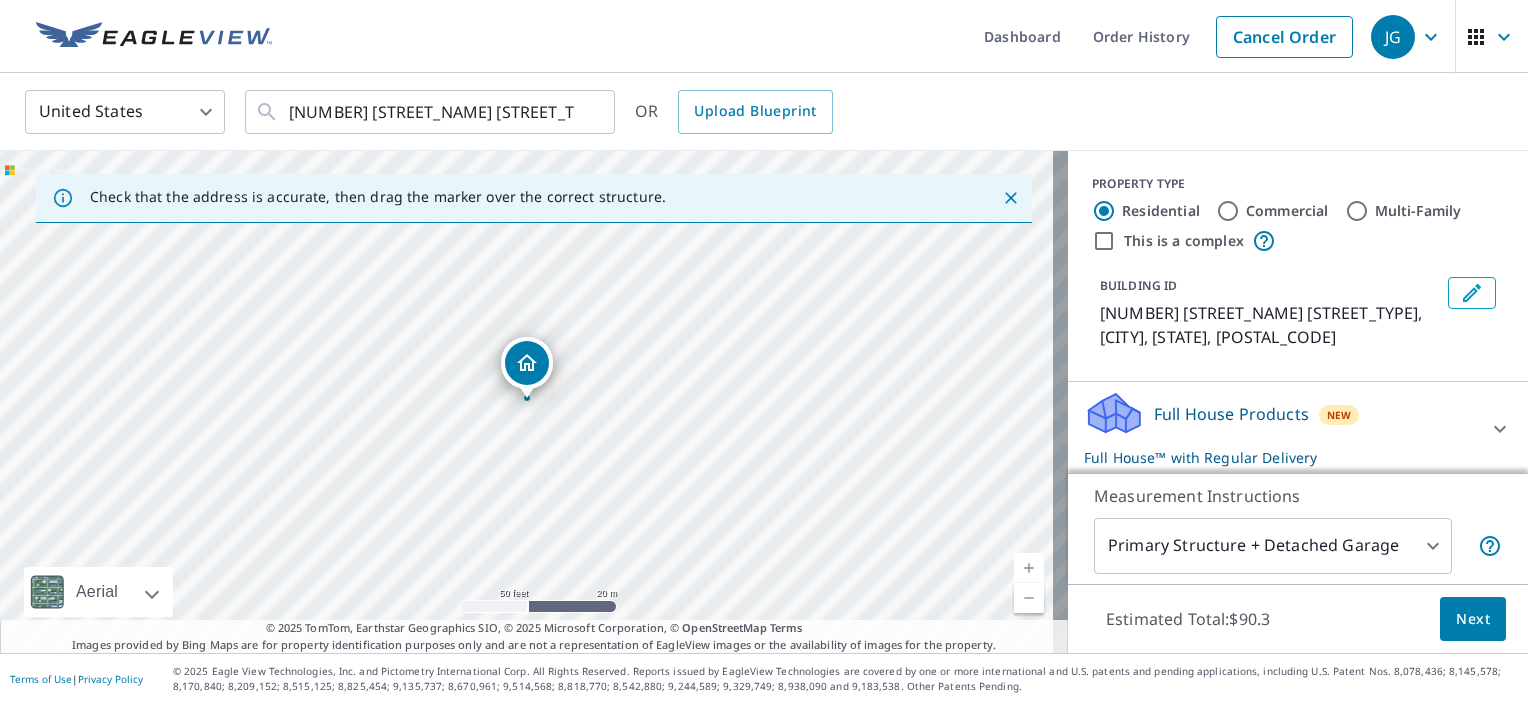 drag, startPoint x: 414, startPoint y: 400, endPoint x: 539, endPoint y: 334, distance: 141.35417 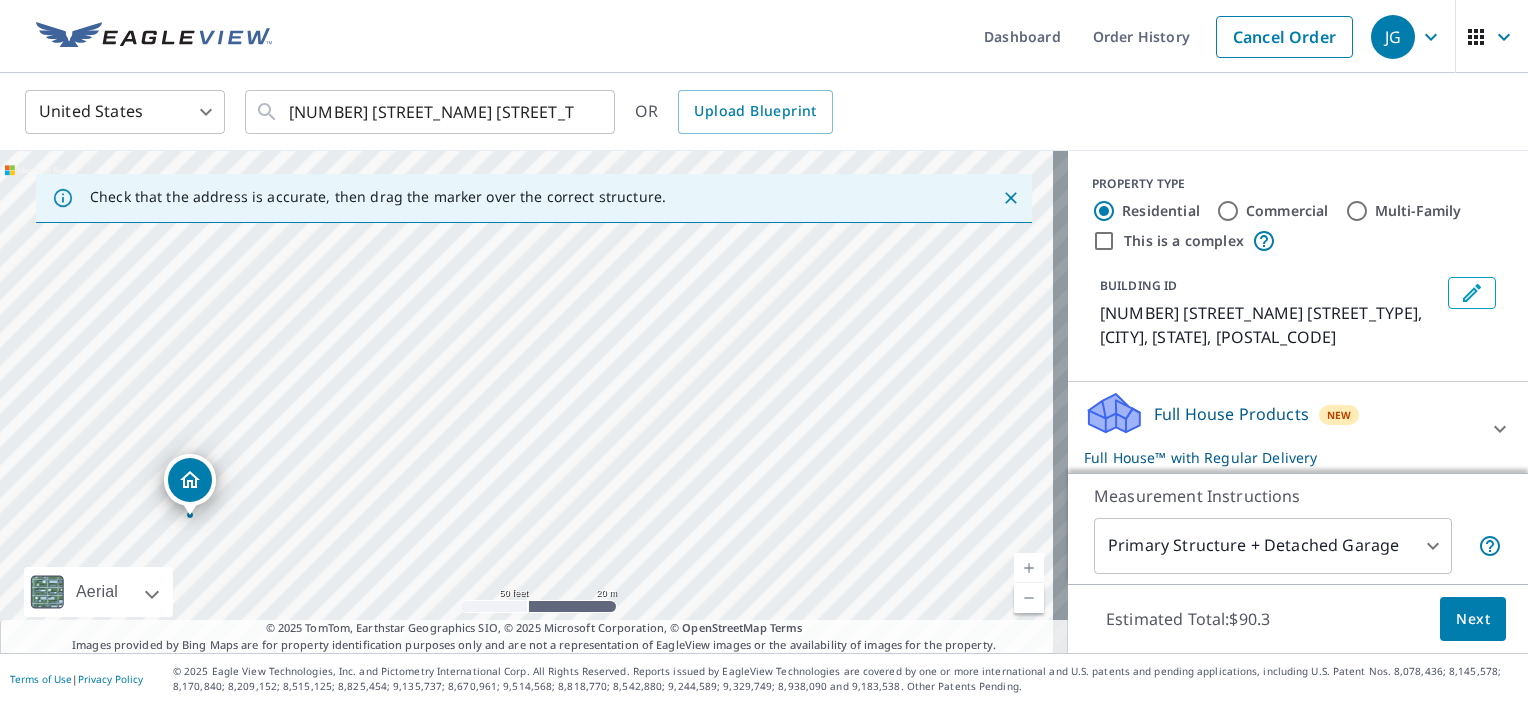 drag, startPoint x: 656, startPoint y: 303, endPoint x: 194, endPoint y: 486, distance: 496.92352 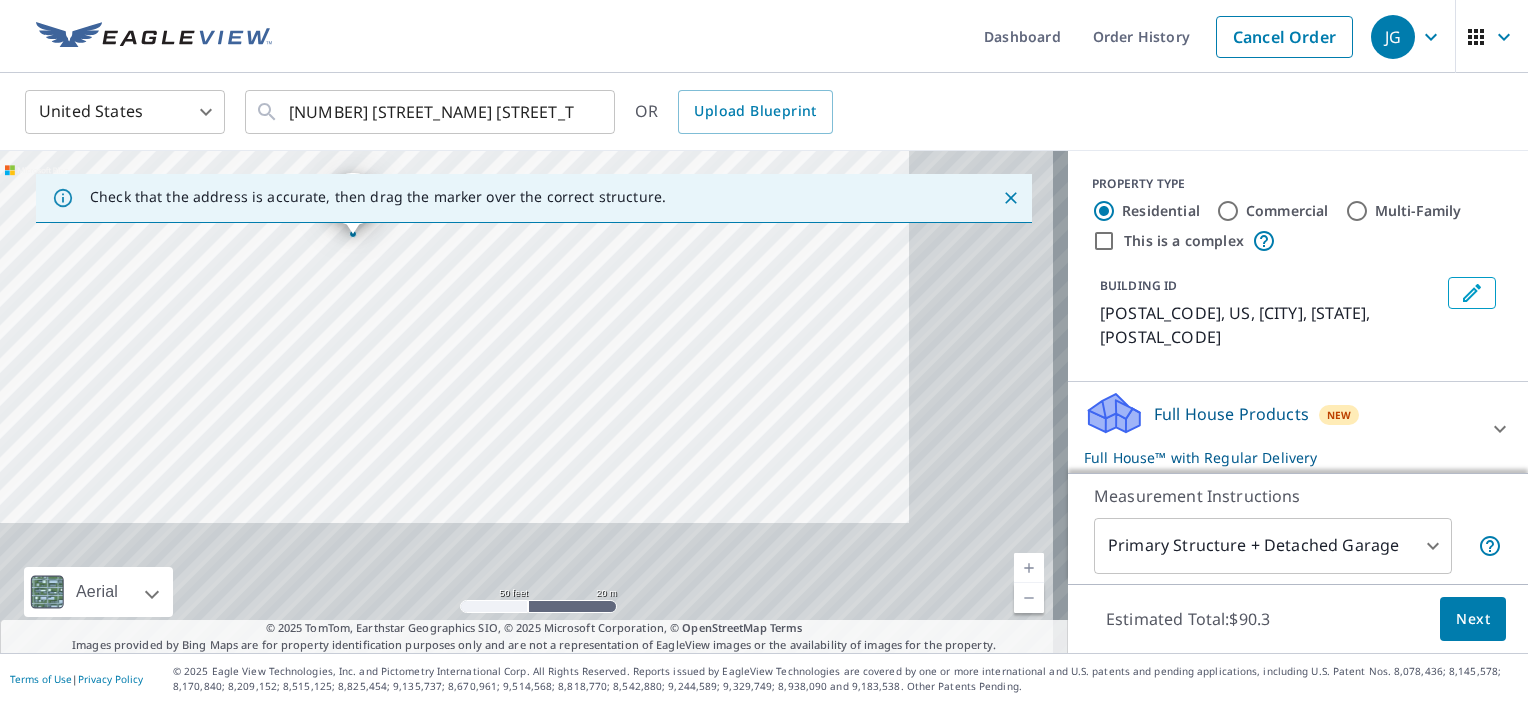 drag, startPoint x: 569, startPoint y: 500, endPoint x: 393, endPoint y: 335, distance: 241.24884 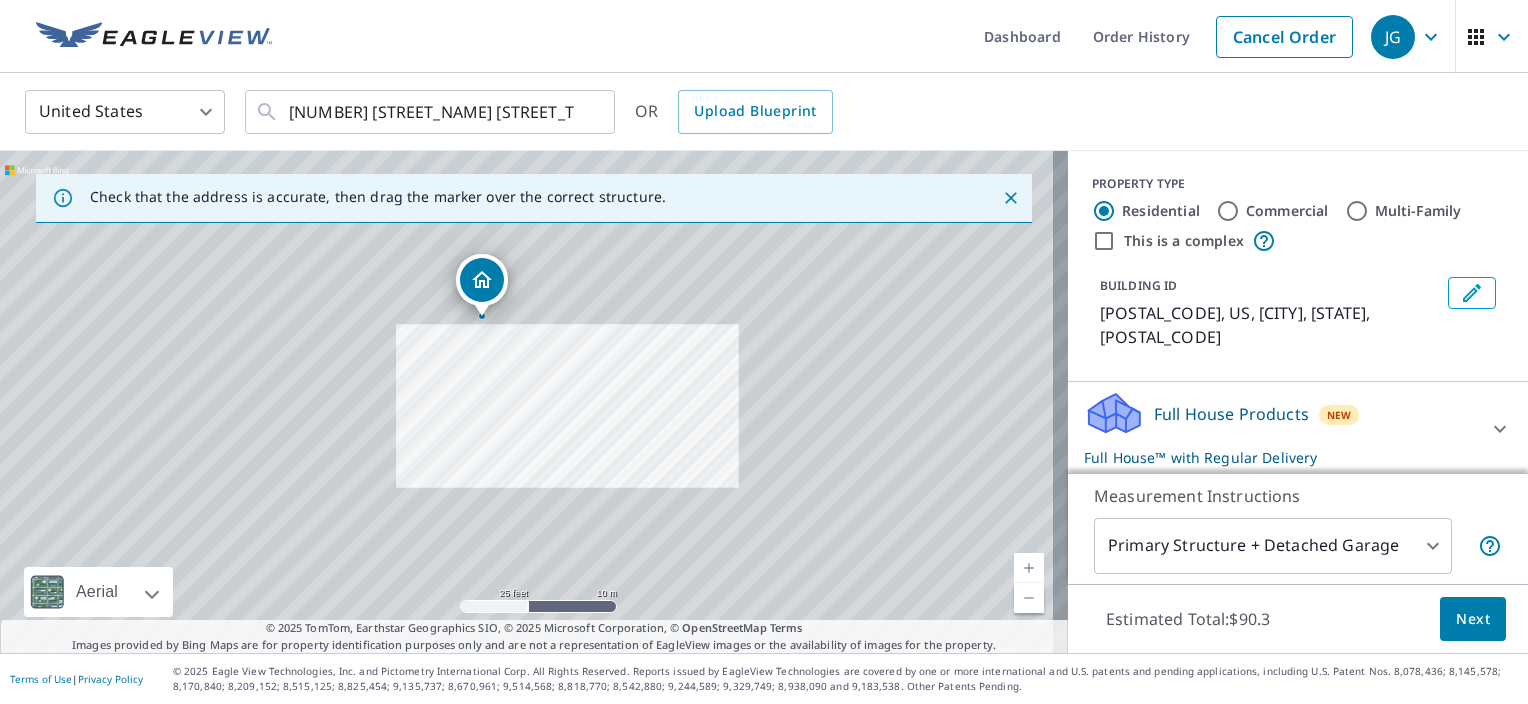 drag, startPoint x: 602, startPoint y: 468, endPoint x: 620, endPoint y: 346, distance: 123.32072 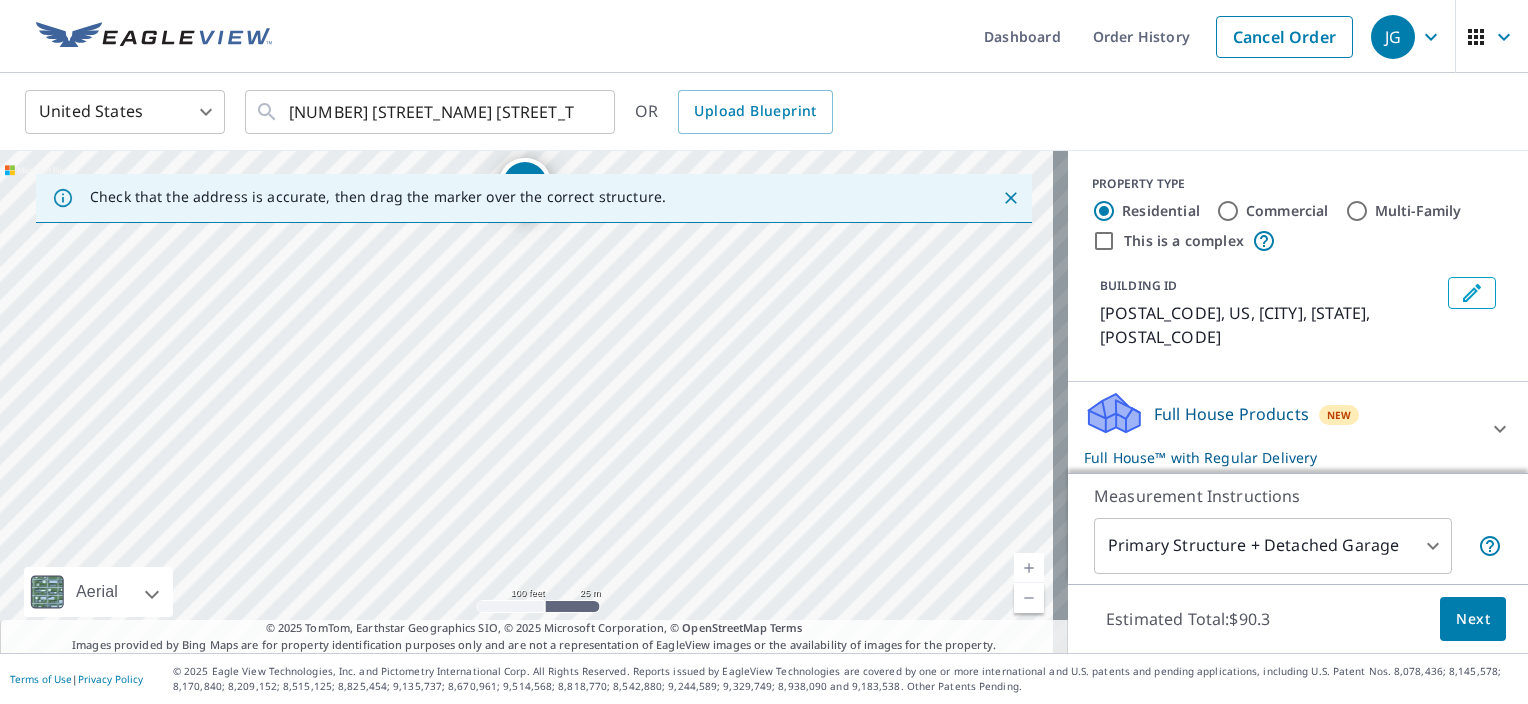 drag, startPoint x: 556, startPoint y: 442, endPoint x: 644, endPoint y: 229, distance: 230.46259 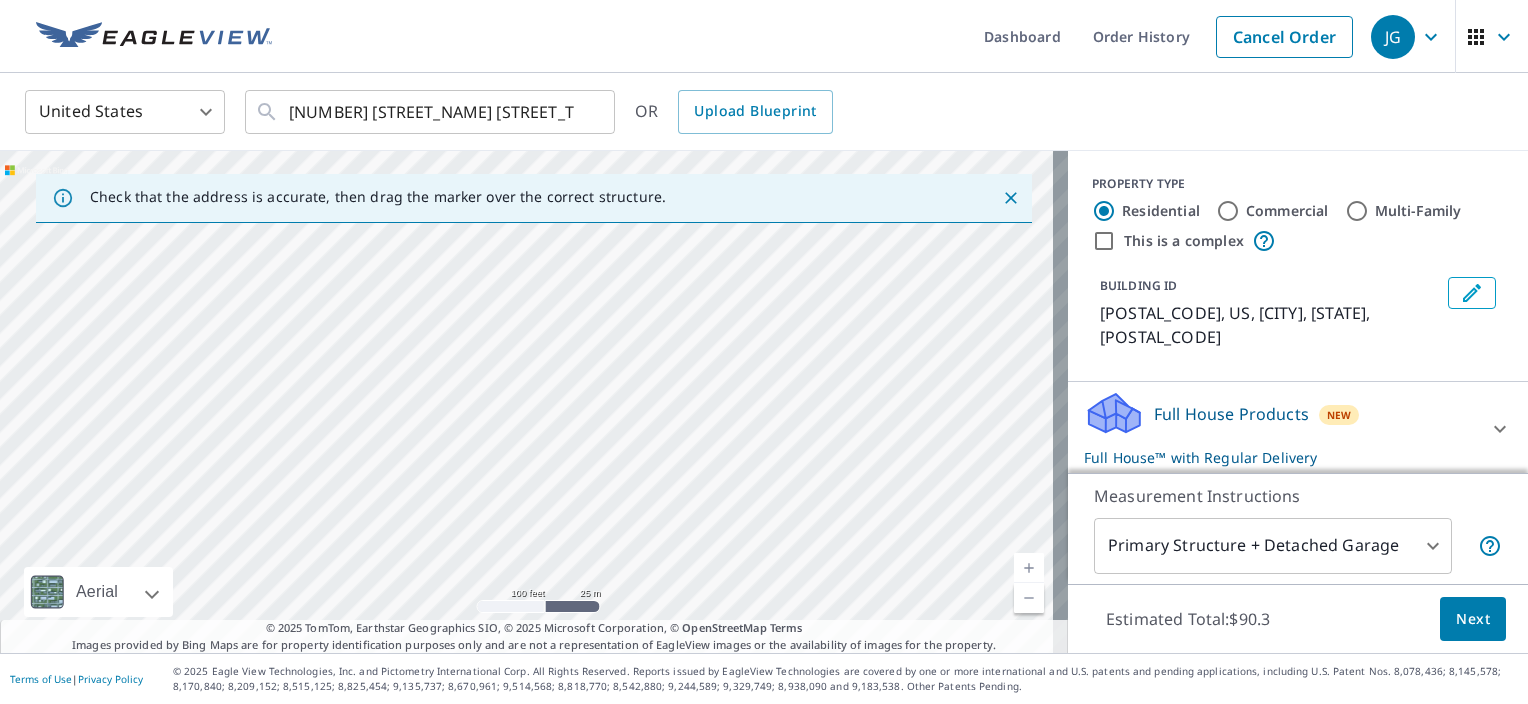 drag, startPoint x: 605, startPoint y: 438, endPoint x: 632, endPoint y: 208, distance: 231.57936 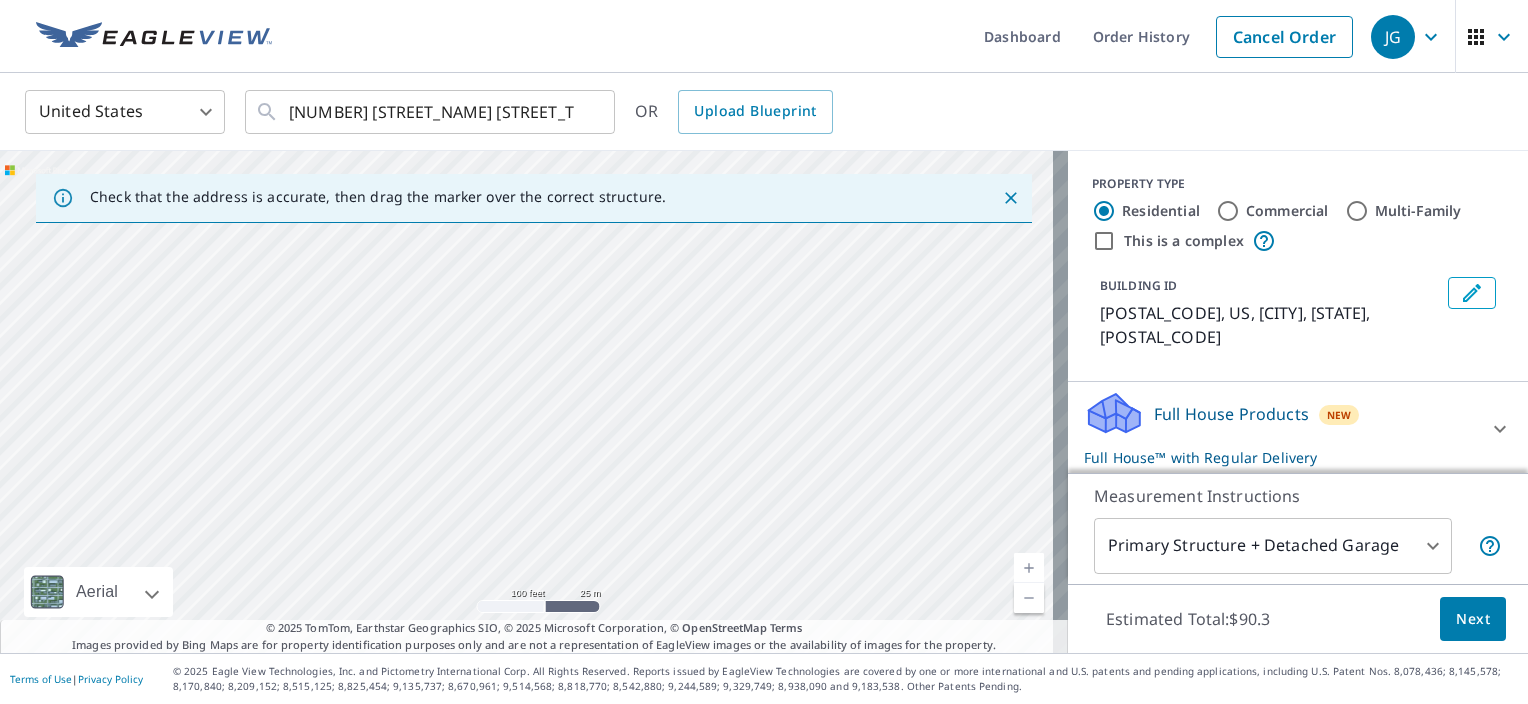 drag, startPoint x: 549, startPoint y: 372, endPoint x: 618, endPoint y: 105, distance: 275.77164 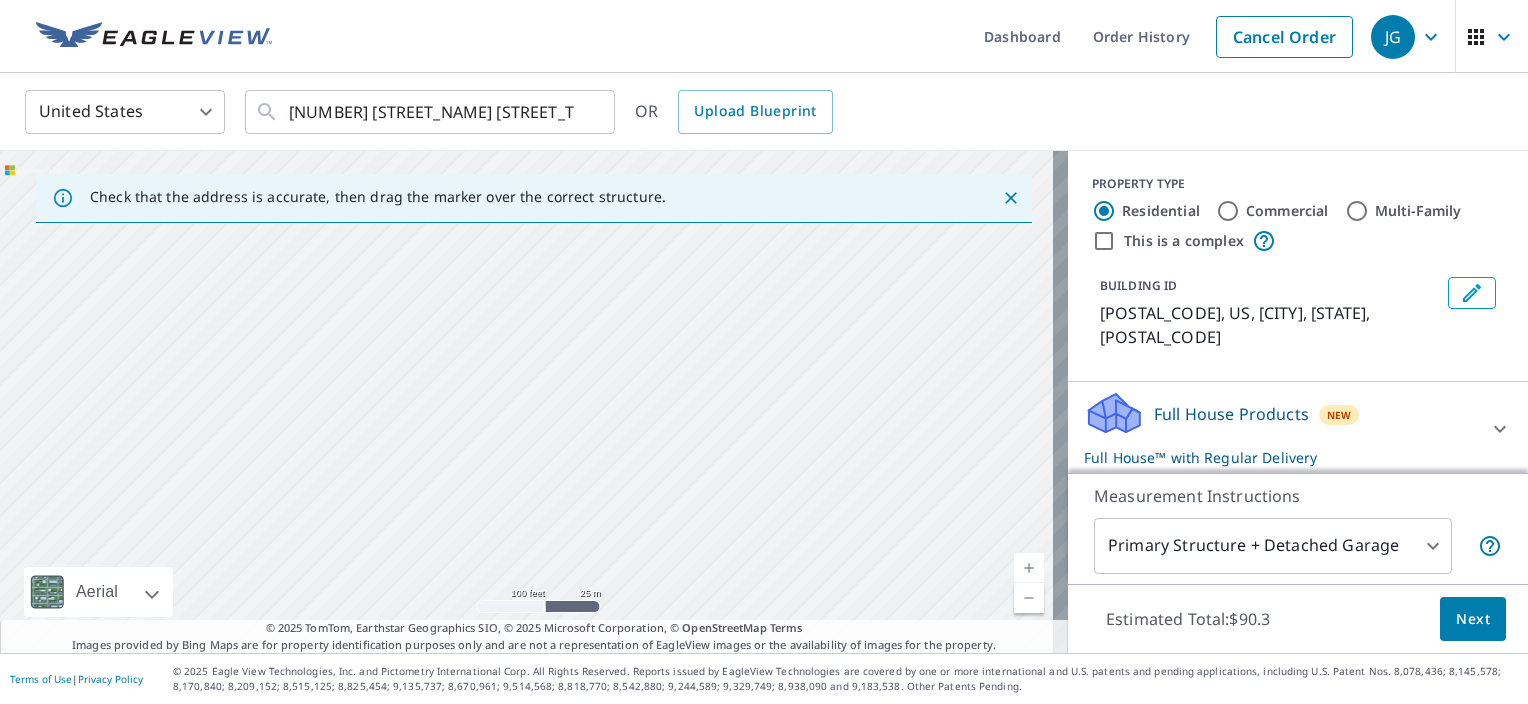drag, startPoint x: 456, startPoint y: 368, endPoint x: 642, endPoint y: -48, distance: 455.68848 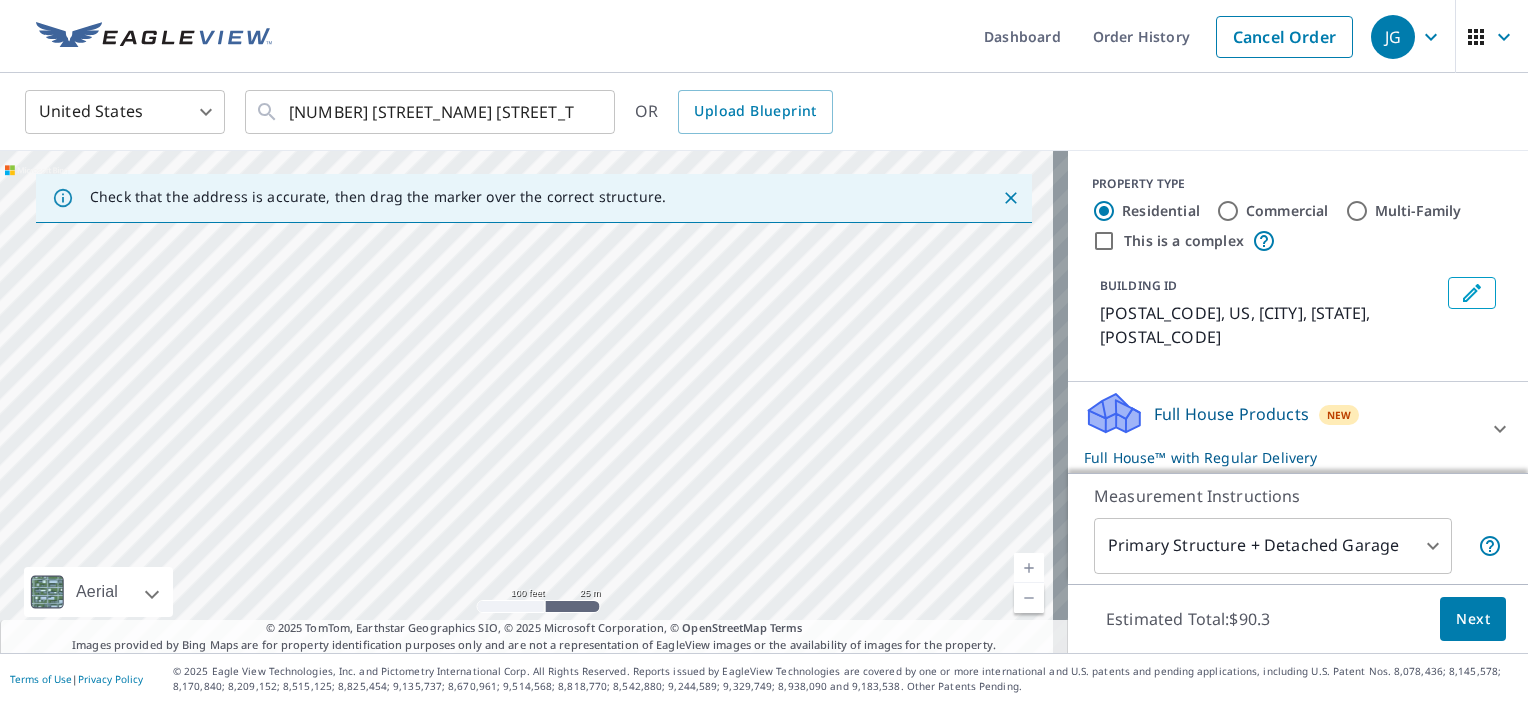 drag, startPoint x: 355, startPoint y: 288, endPoint x: 640, endPoint y: 72, distance: 357.60452 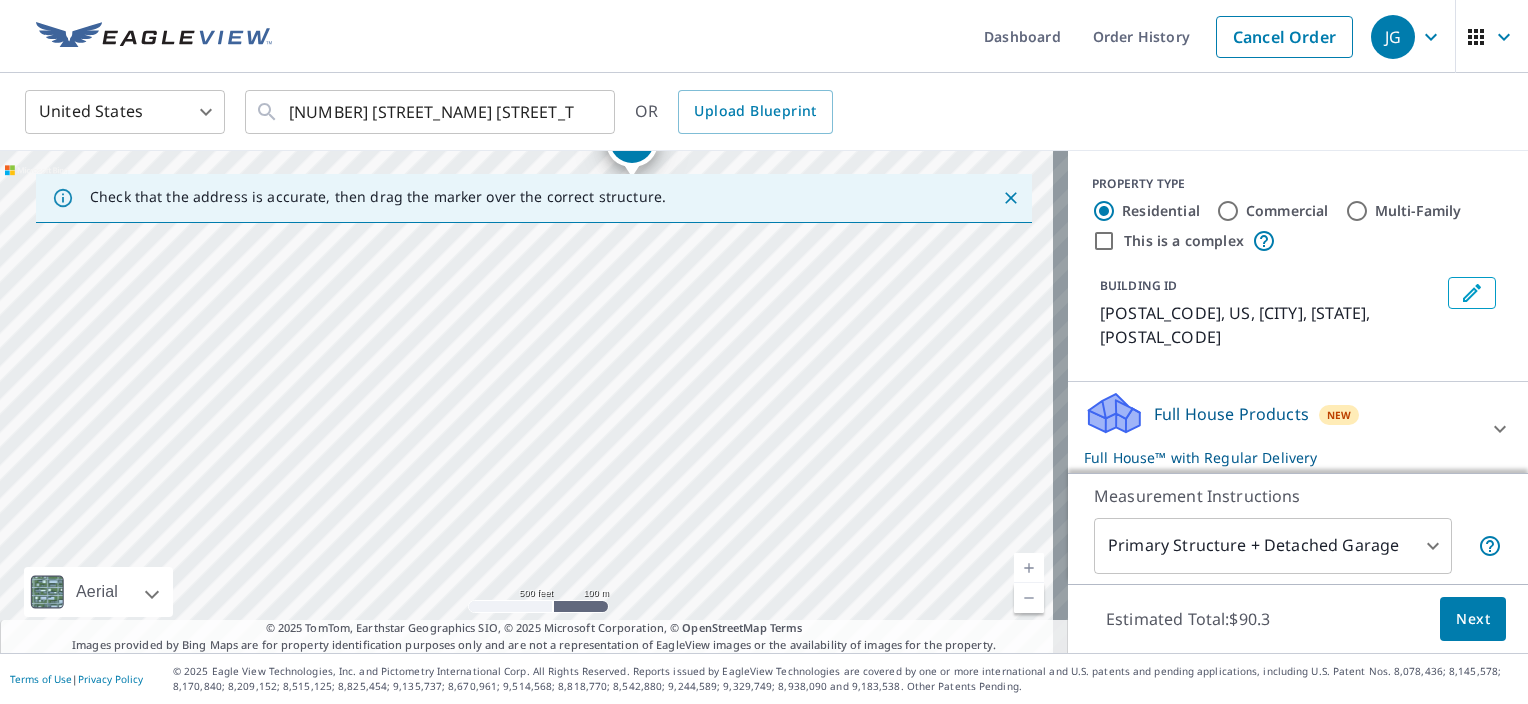 drag, startPoint x: 549, startPoint y: 456, endPoint x: 605, endPoint y: 341, distance: 127.910126 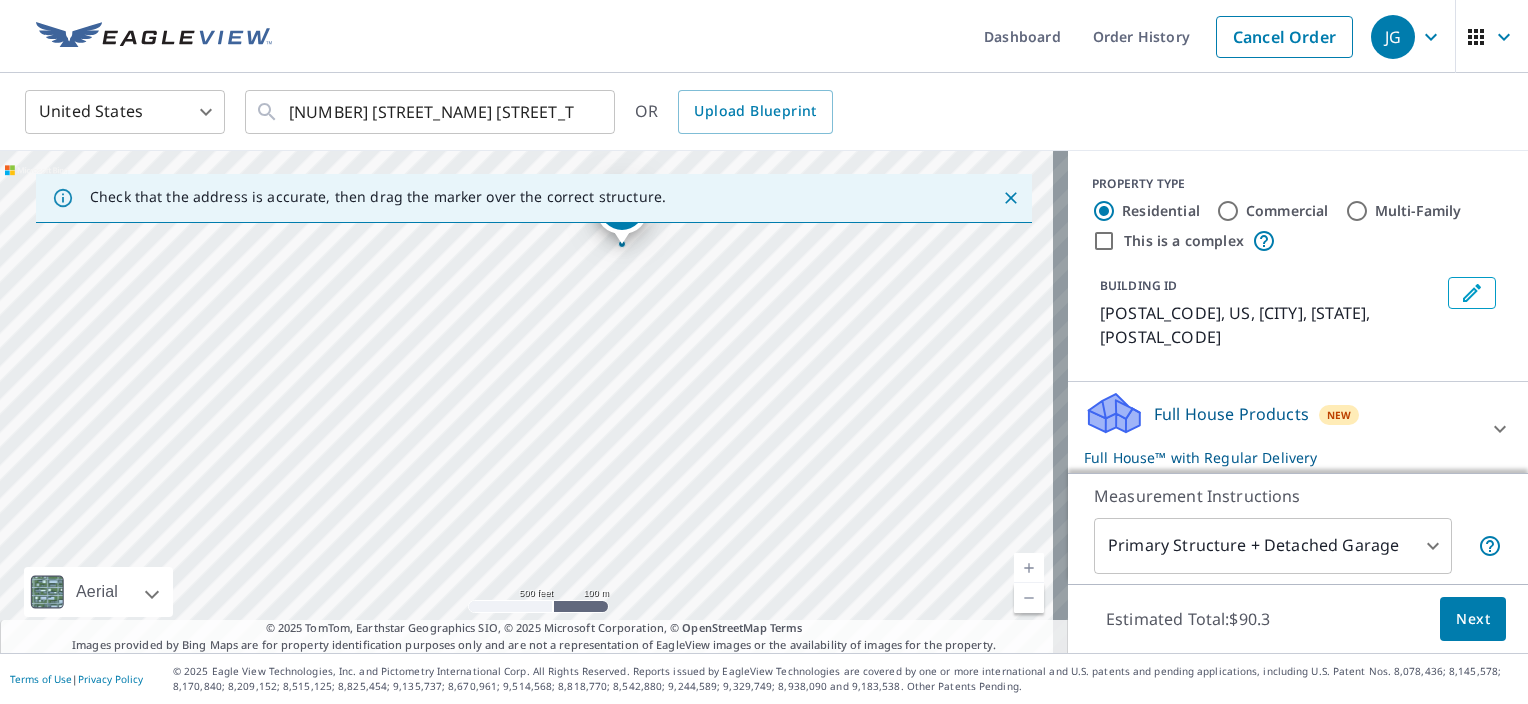 drag, startPoint x: 605, startPoint y: 341, endPoint x: 592, endPoint y: 416, distance: 76.11833 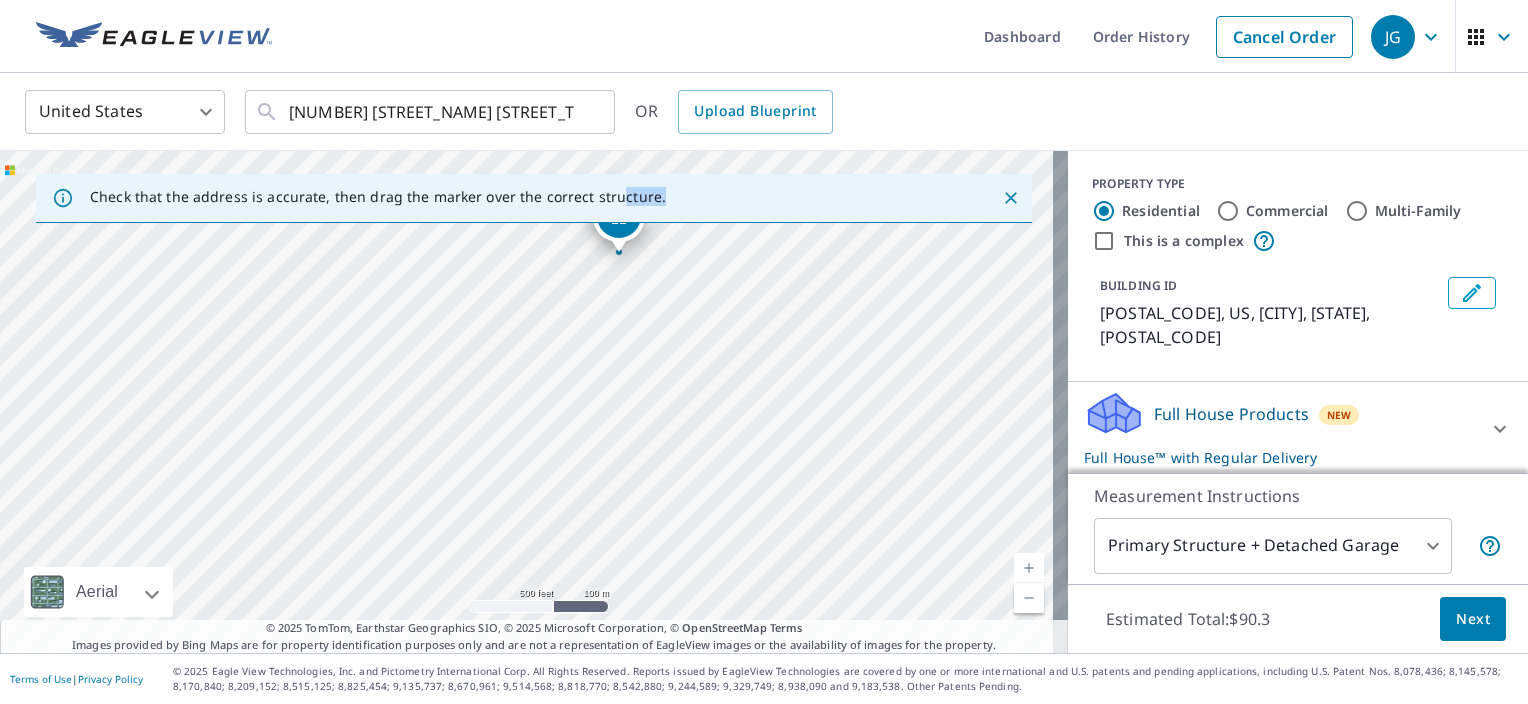 drag, startPoint x: 608, startPoint y: 223, endPoint x: 575, endPoint y: 416, distance: 195.80092 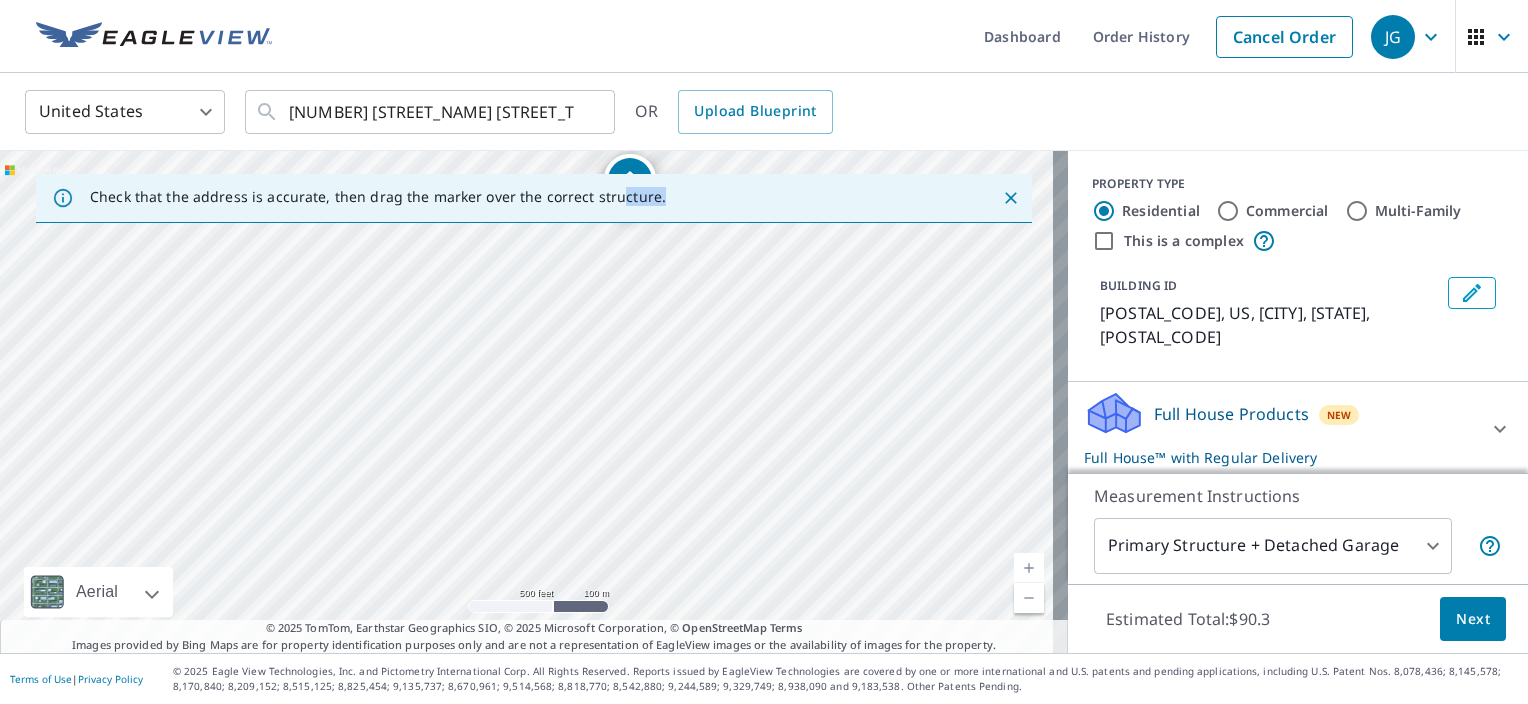 drag, startPoint x: 575, startPoint y: 419, endPoint x: 603, endPoint y: 340, distance: 83.81527 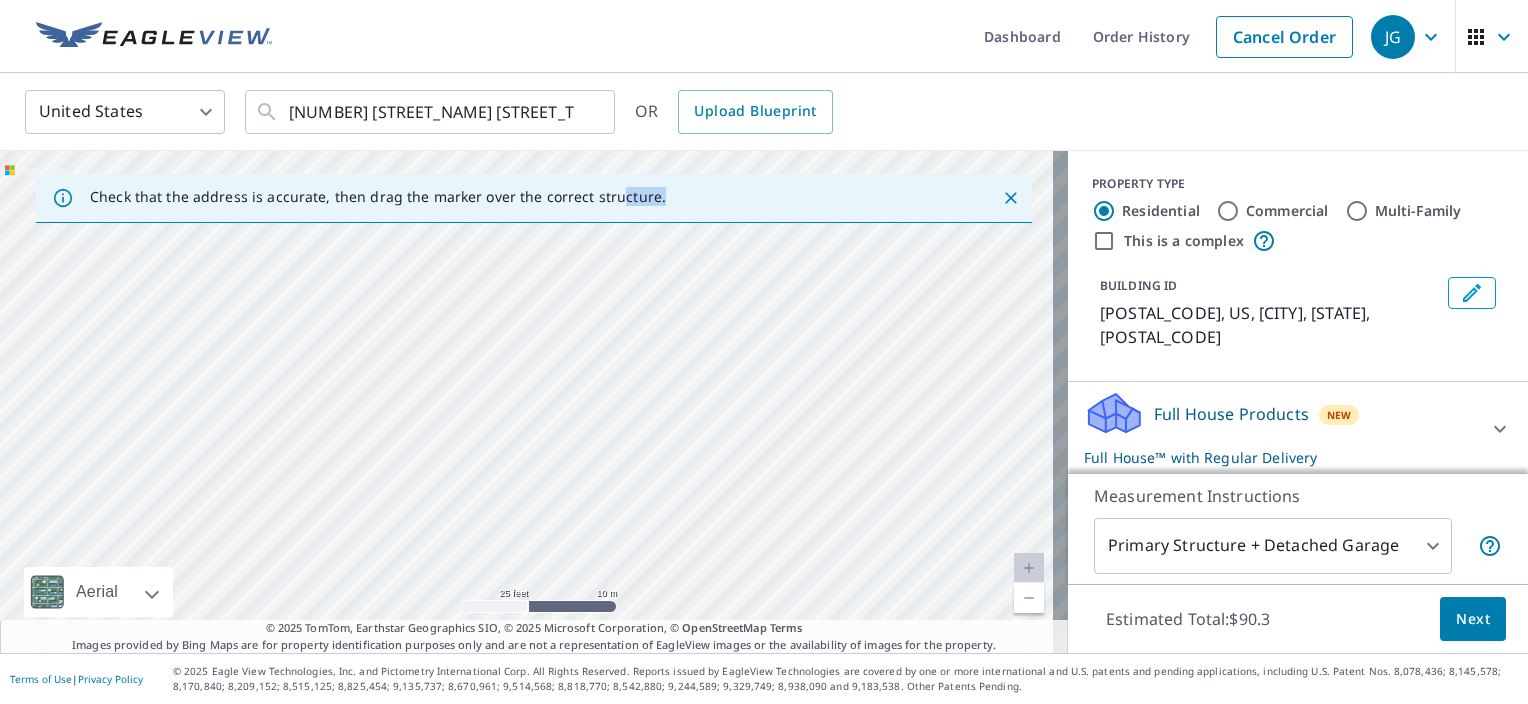 drag, startPoint x: 687, startPoint y: 329, endPoint x: 649, endPoint y: 427, distance: 105.10947 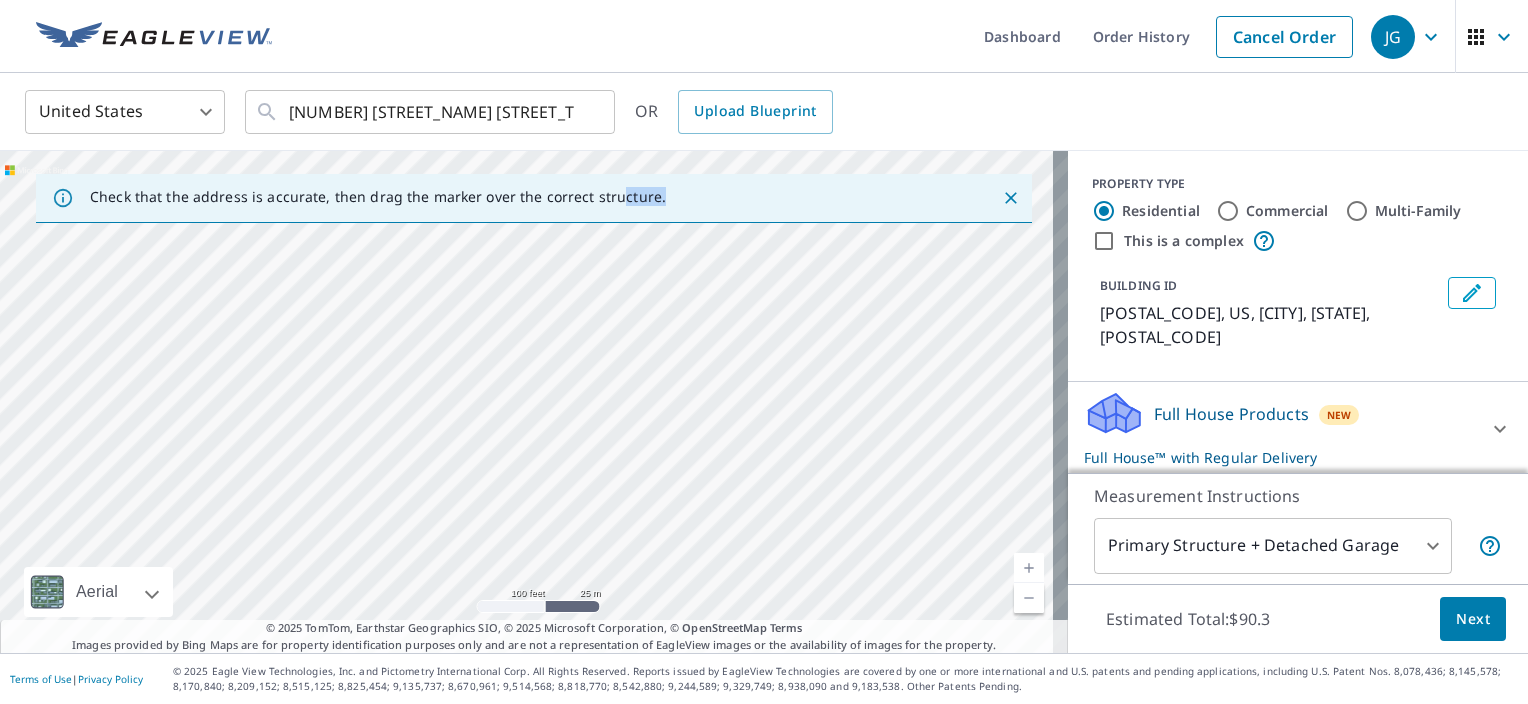 drag, startPoint x: 670, startPoint y: 392, endPoint x: 648, endPoint y: 456, distance: 67.6757 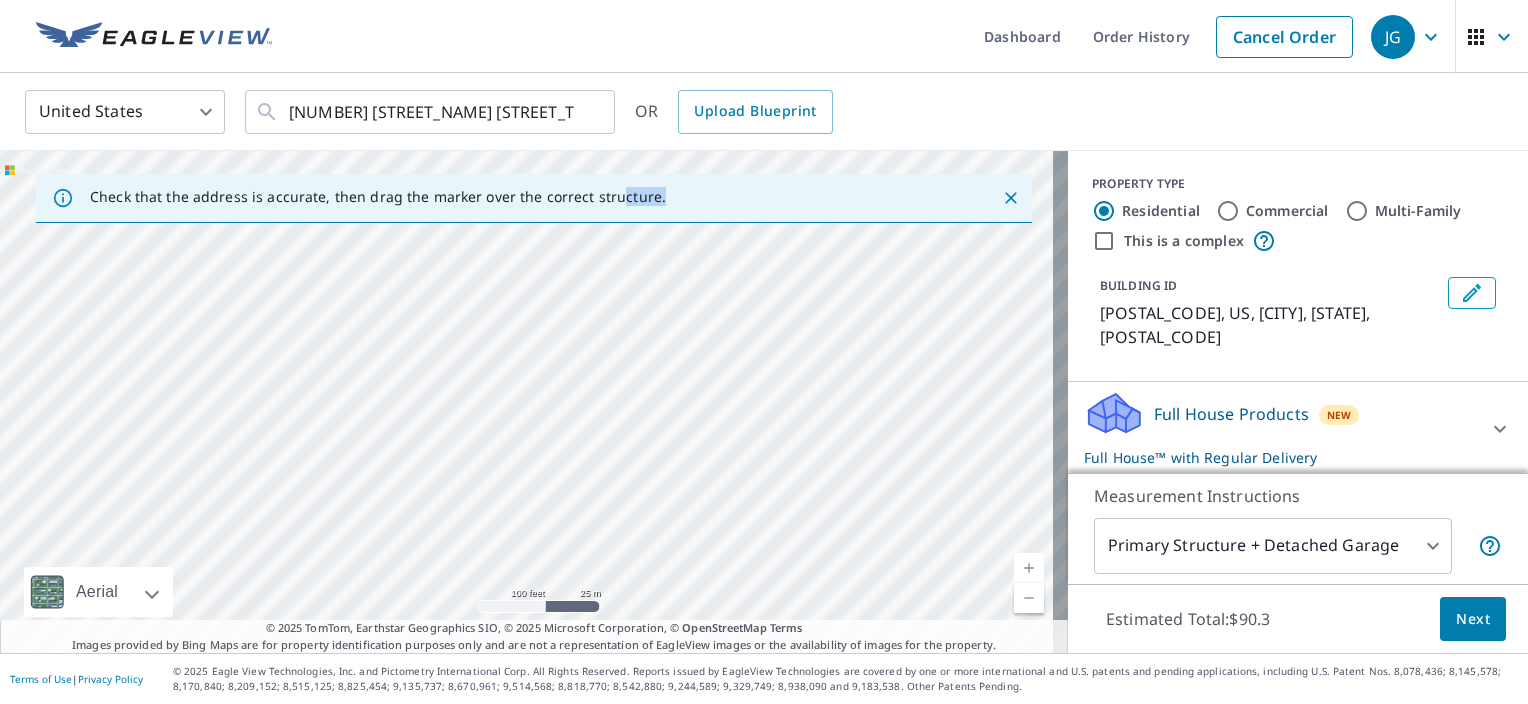 drag, startPoint x: 660, startPoint y: 462, endPoint x: 600, endPoint y: 568, distance: 121.80312 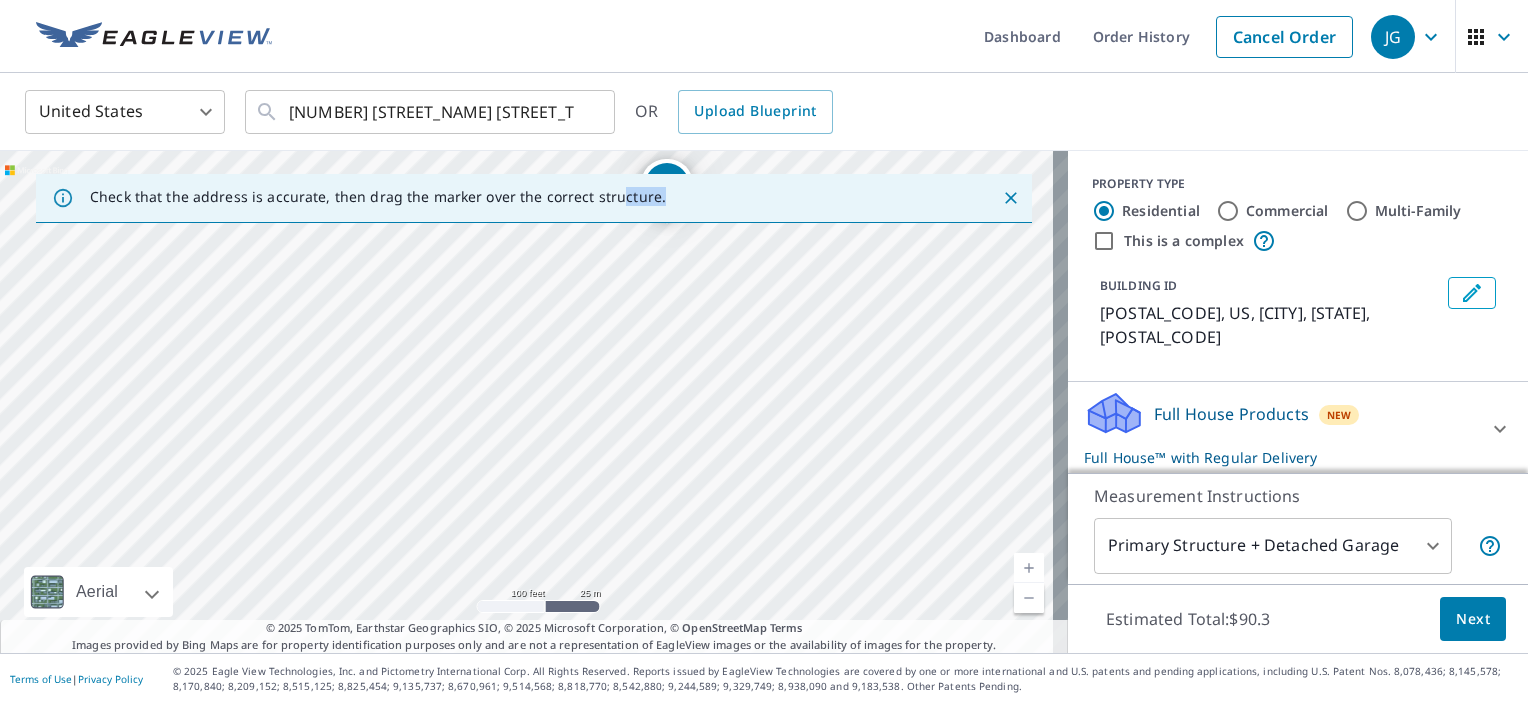 drag, startPoint x: 599, startPoint y: 612, endPoint x: 593, endPoint y: 630, distance: 18.973665 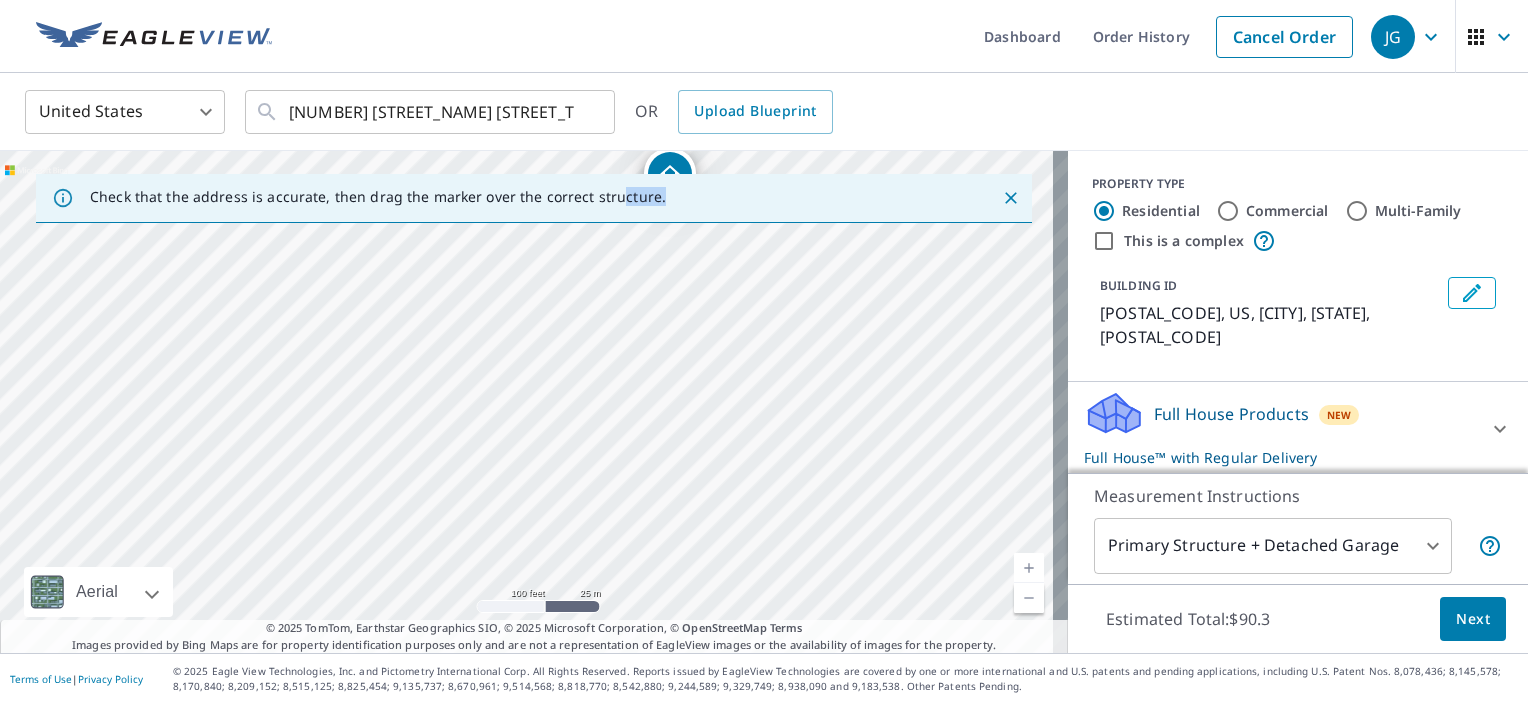 drag, startPoint x: 602, startPoint y: 601, endPoint x: 584, endPoint y: 680, distance: 81.02469 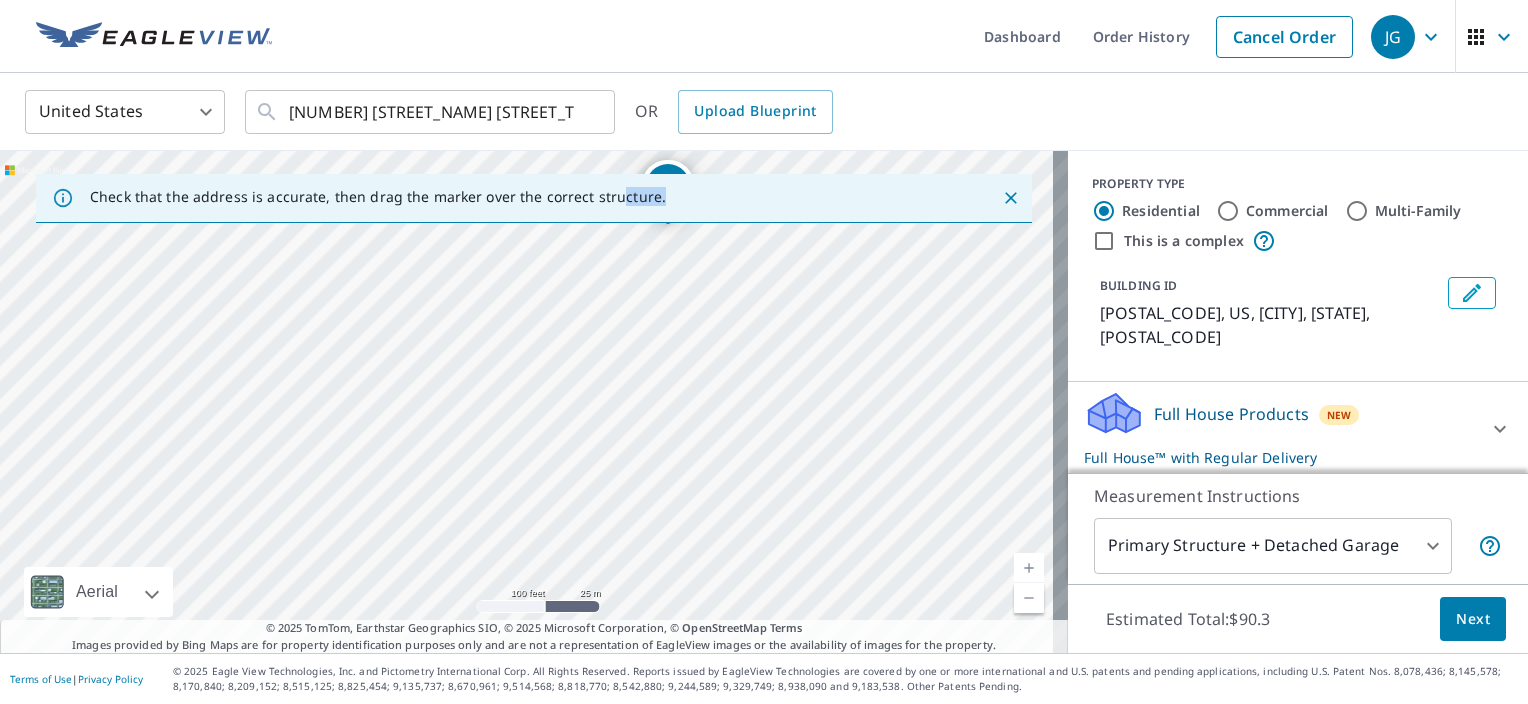drag, startPoint x: 643, startPoint y: 432, endPoint x: 562, endPoint y: 755, distance: 333.0015 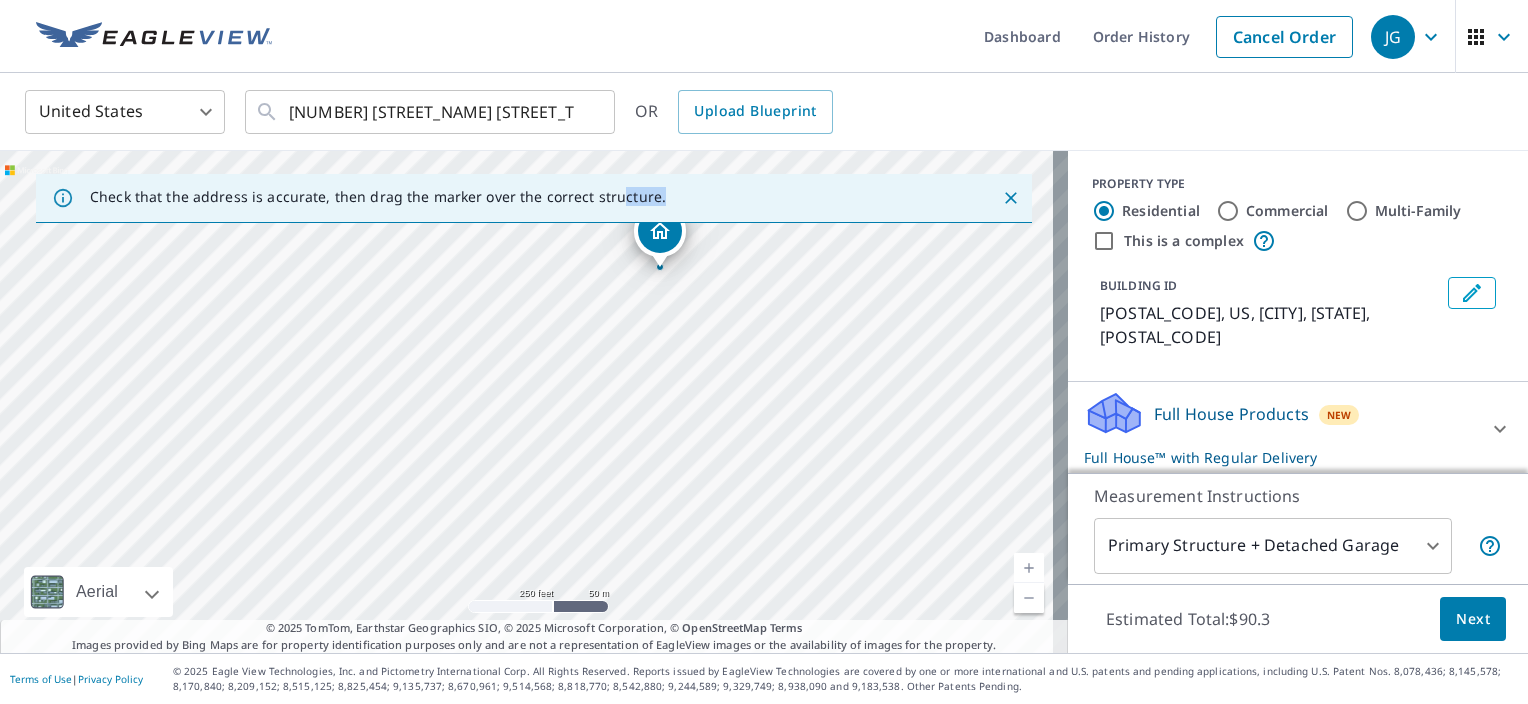 click on "[POSTAL_CODE], US [CITY], [STATE] [POSTAL_CODE]" at bounding box center (534, 402) 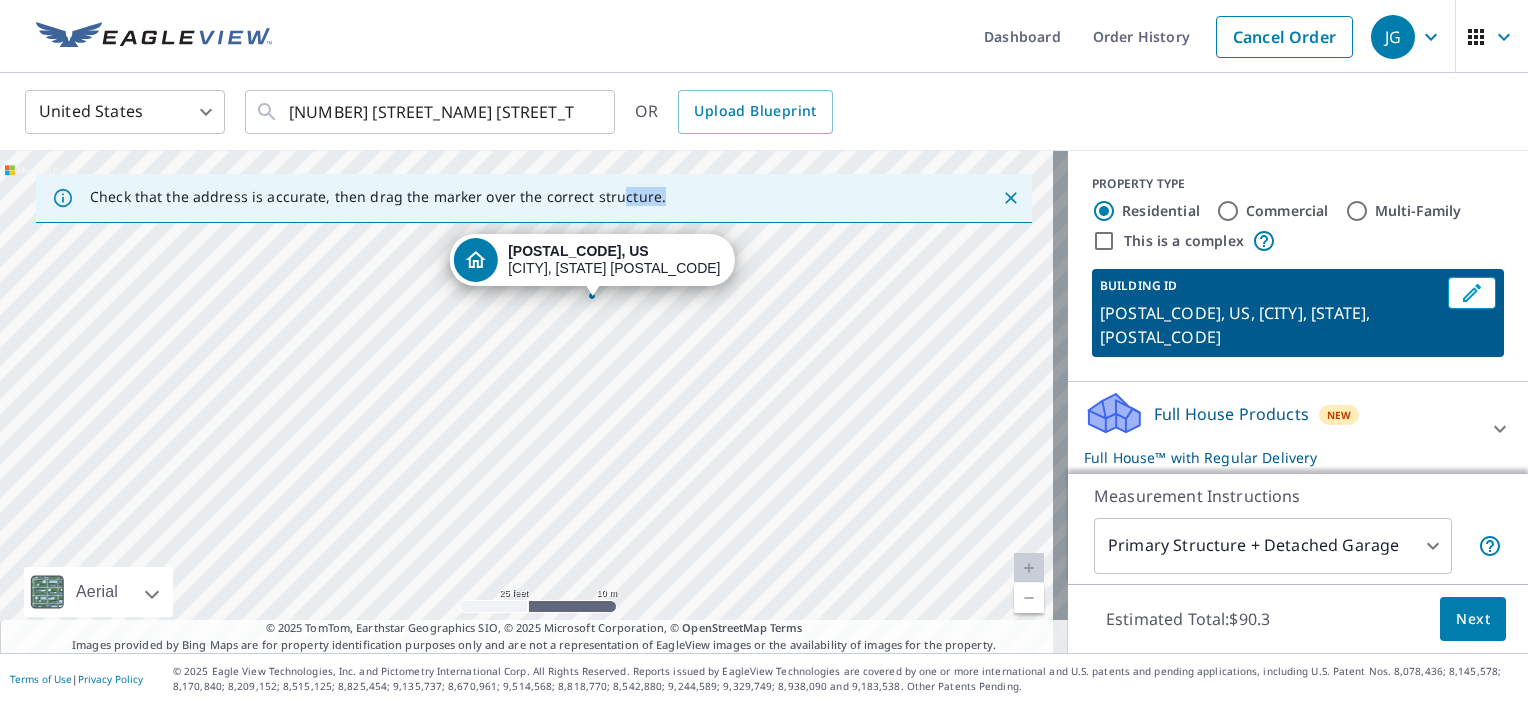 drag, startPoint x: 620, startPoint y: 394, endPoint x: 570, endPoint y: 690, distance: 300.19327 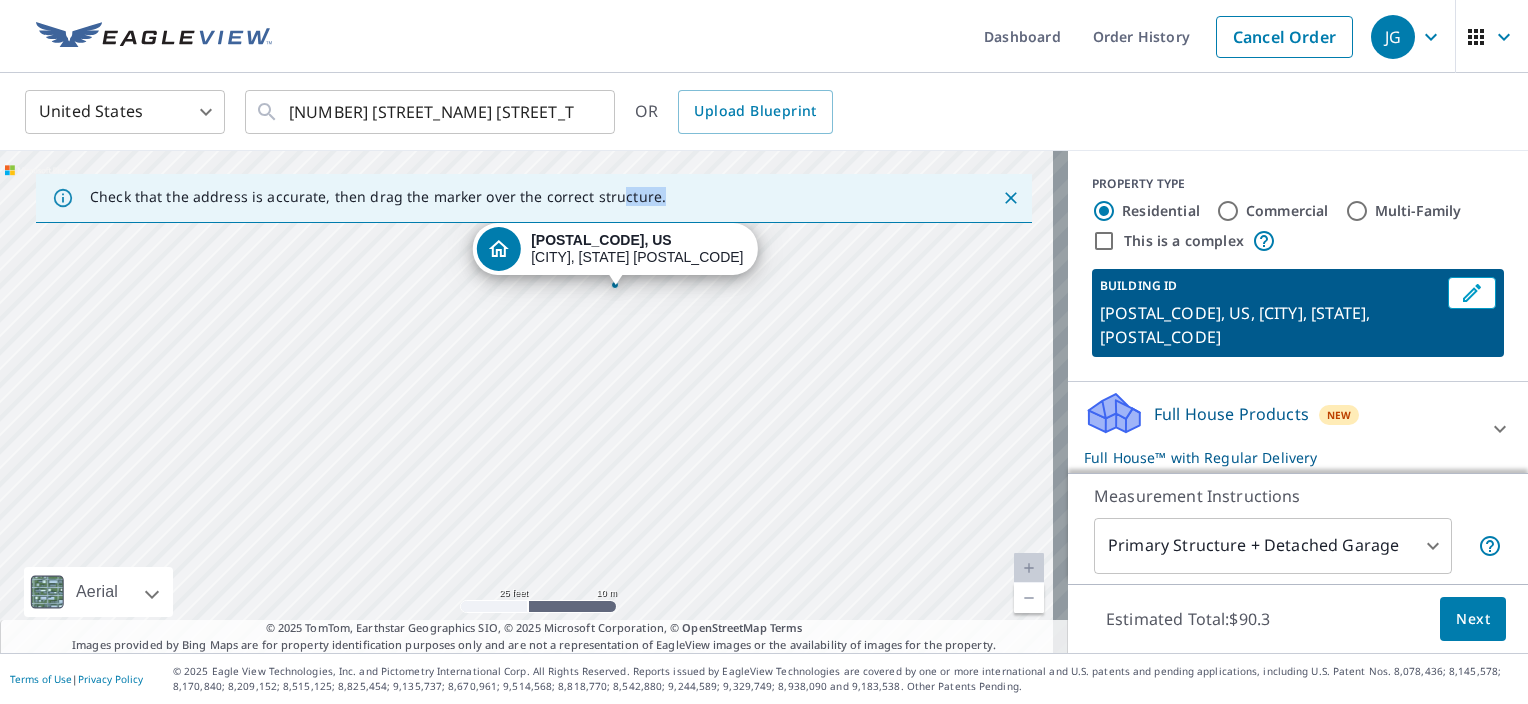 drag, startPoint x: 631, startPoint y: 459, endPoint x: 582, endPoint y: 739, distance: 284.25516 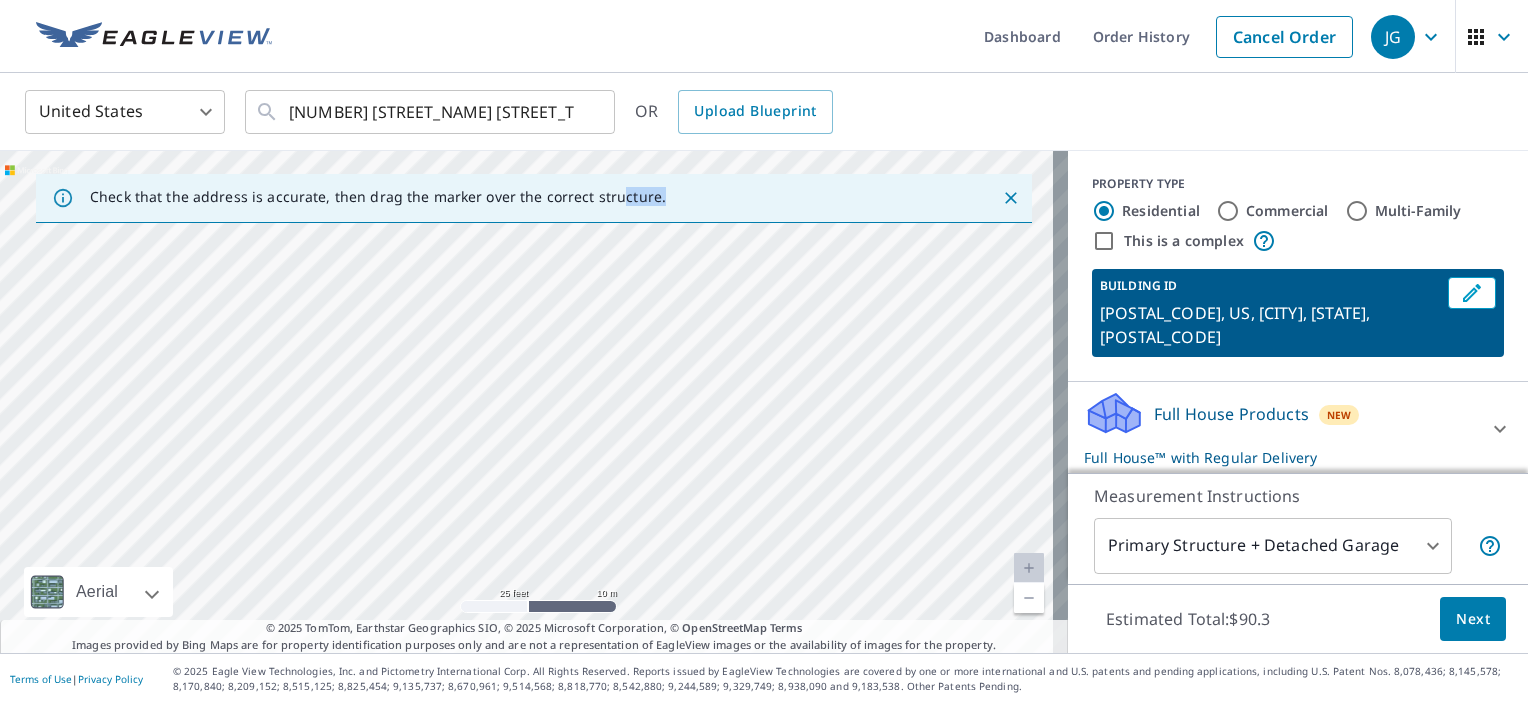 click on "[POSTAL_CODE], US [CITY], [STATE] [POSTAL_CODE]" at bounding box center [534, 402] 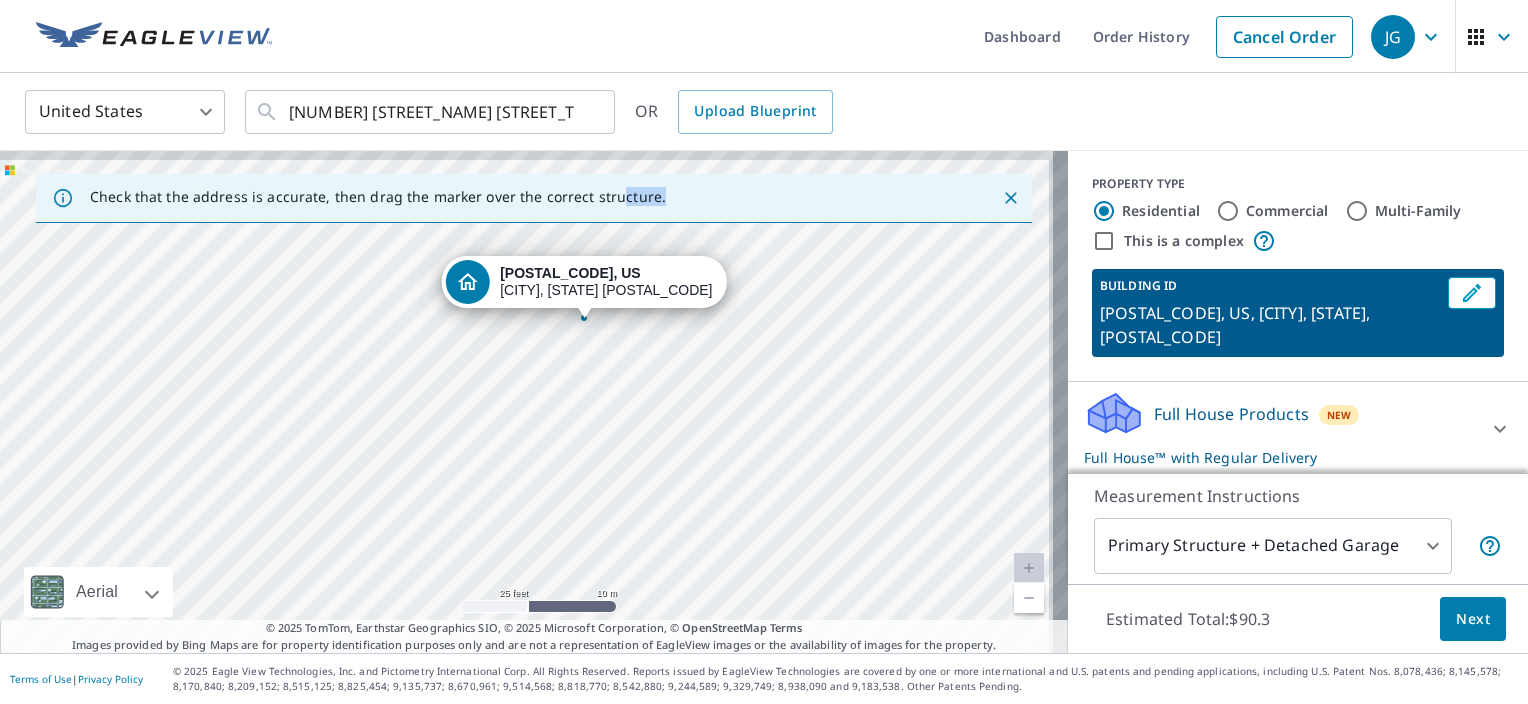 drag, startPoint x: 637, startPoint y: 268, endPoint x: 603, endPoint y: 529, distance: 263.20523 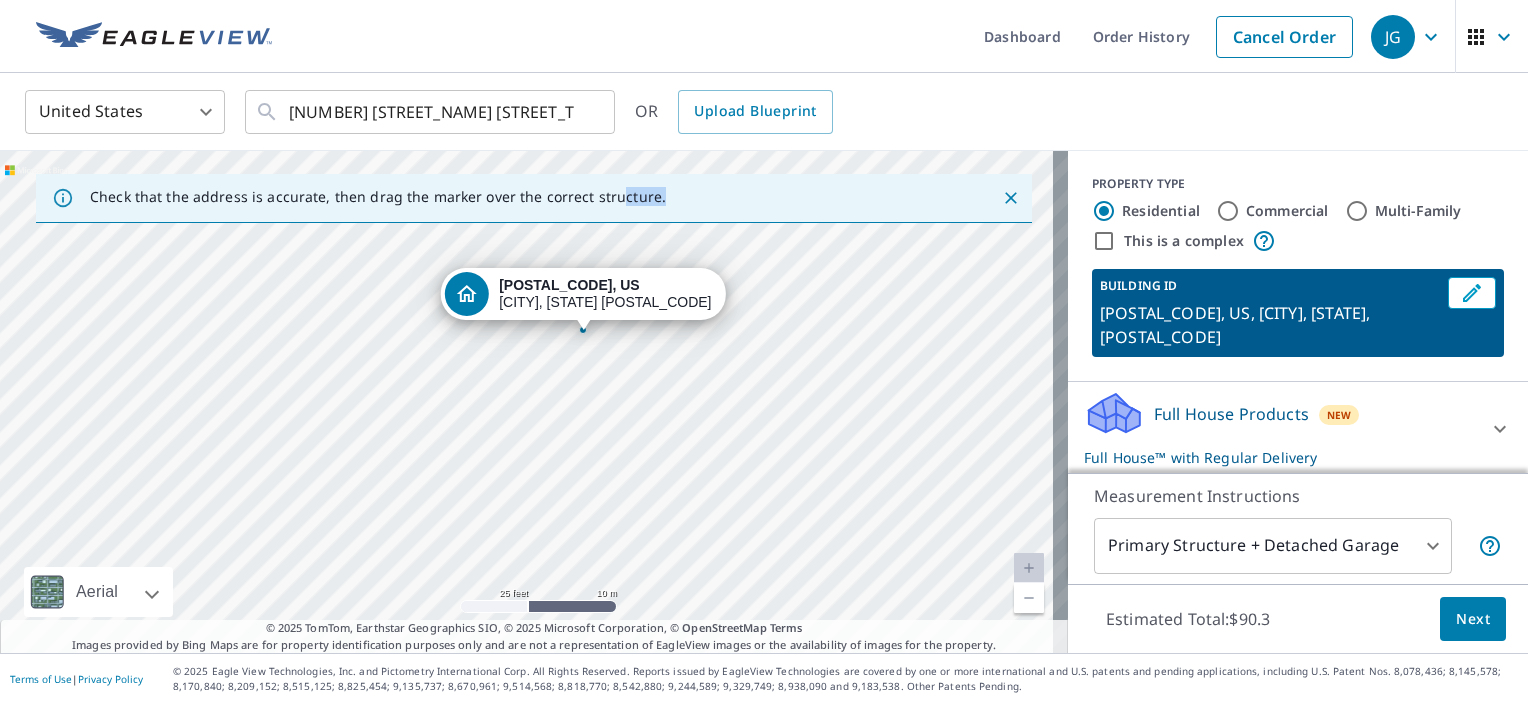 click on "[POSTAL_CODE], US [CITY], [STATE] [POSTAL_CODE]" at bounding box center (534, 402) 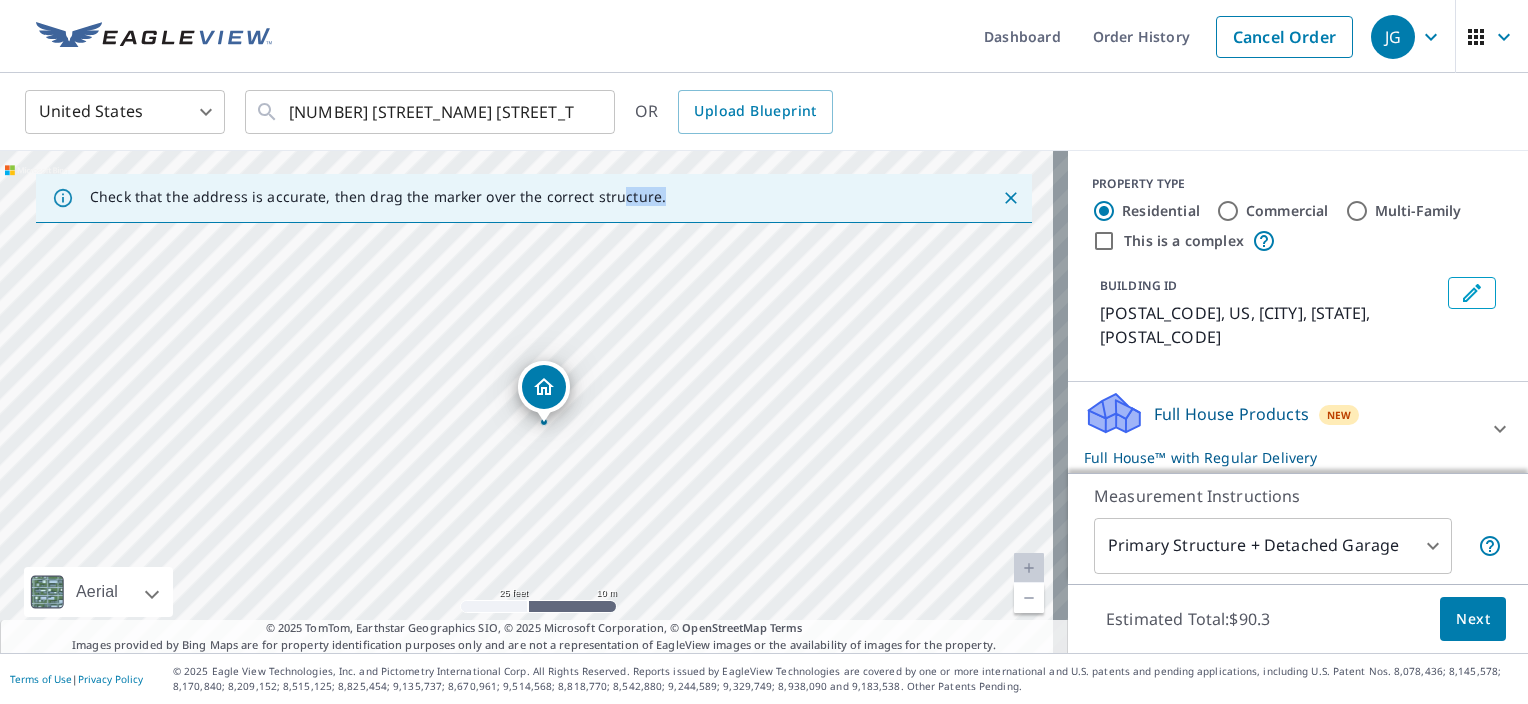 click on "[POSTAL_CODE], US [CITY], [STATE] [POSTAL_CODE]" at bounding box center (534, 402) 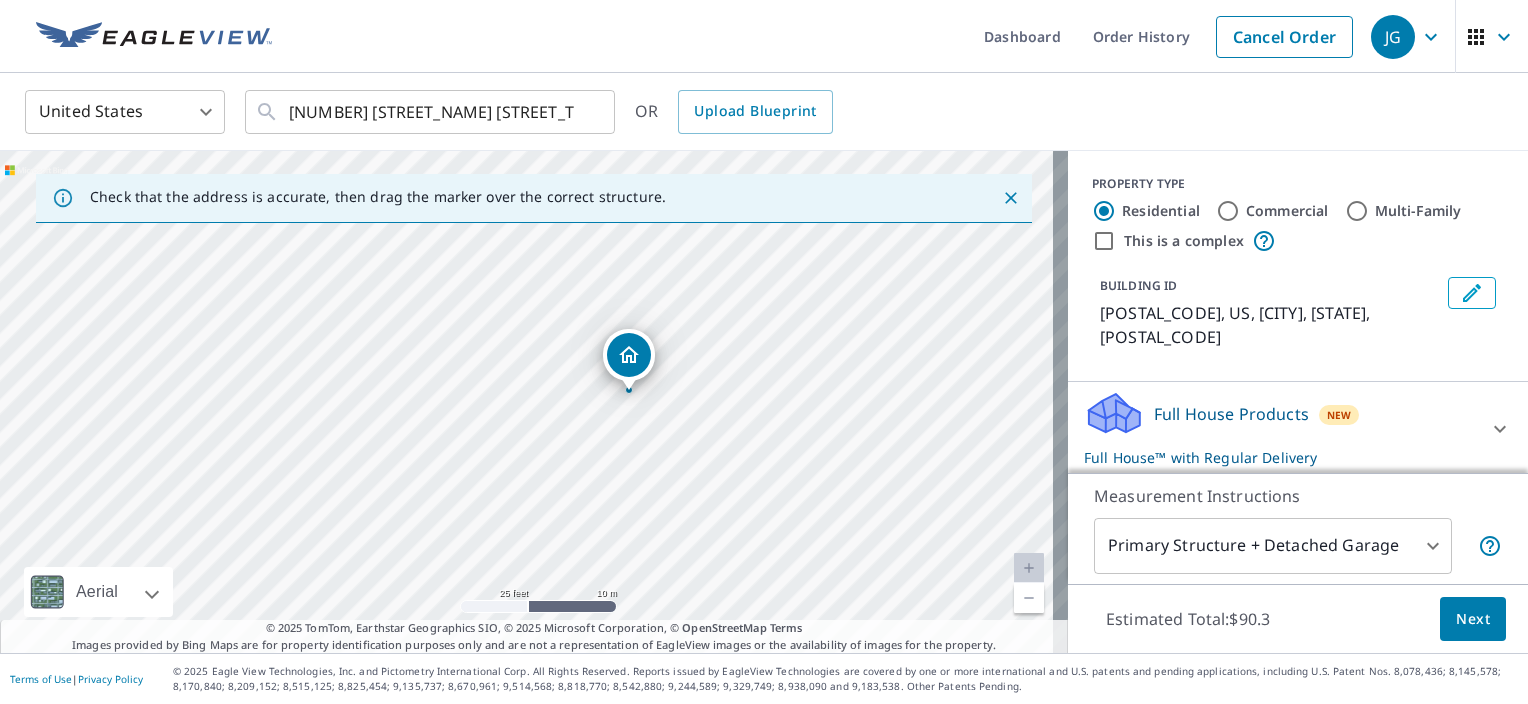 click on "[POSTAL_CODE], US [CITY], [STATE] [POSTAL_CODE]" at bounding box center (629, 360) 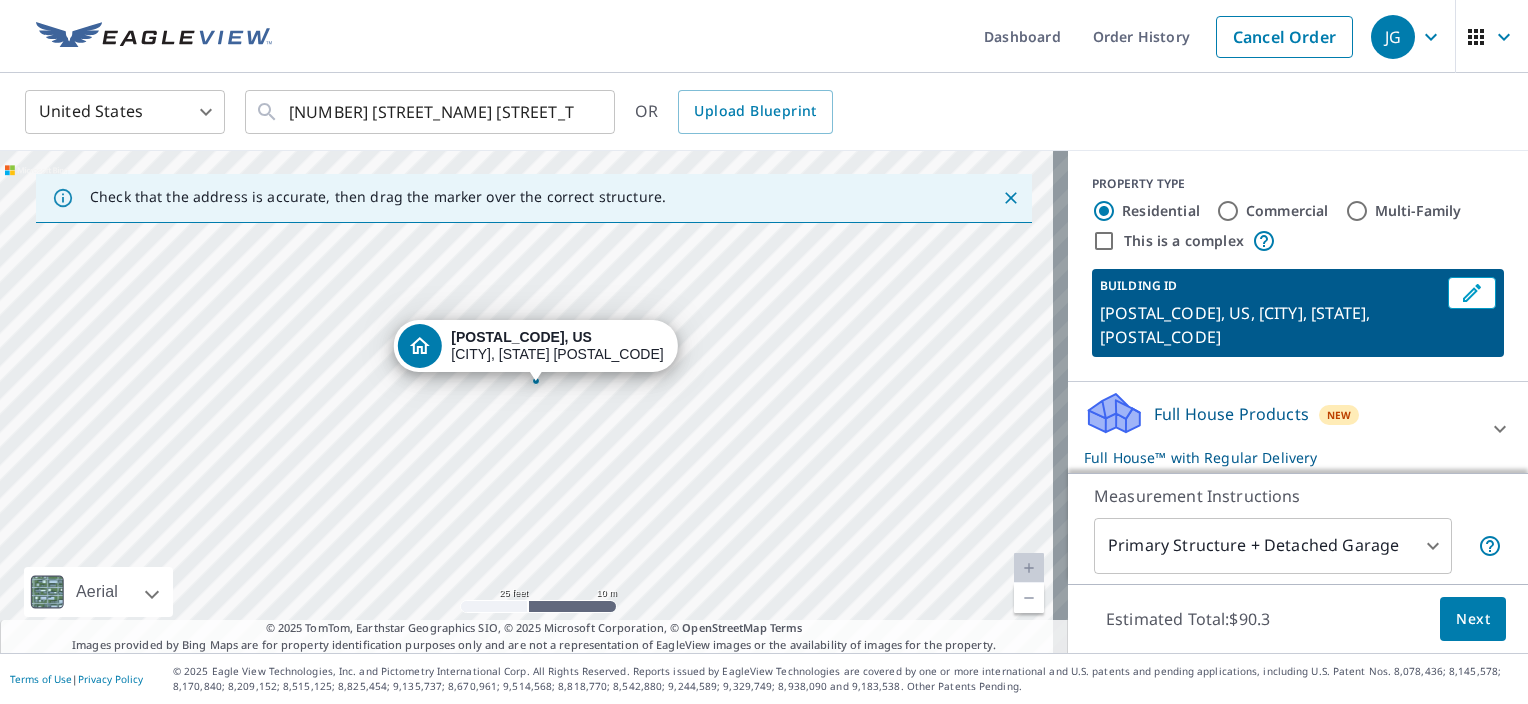 click on "[POSTAL_CODE], US [CITY], [STATE] [POSTAL_CODE]" at bounding box center (534, 402) 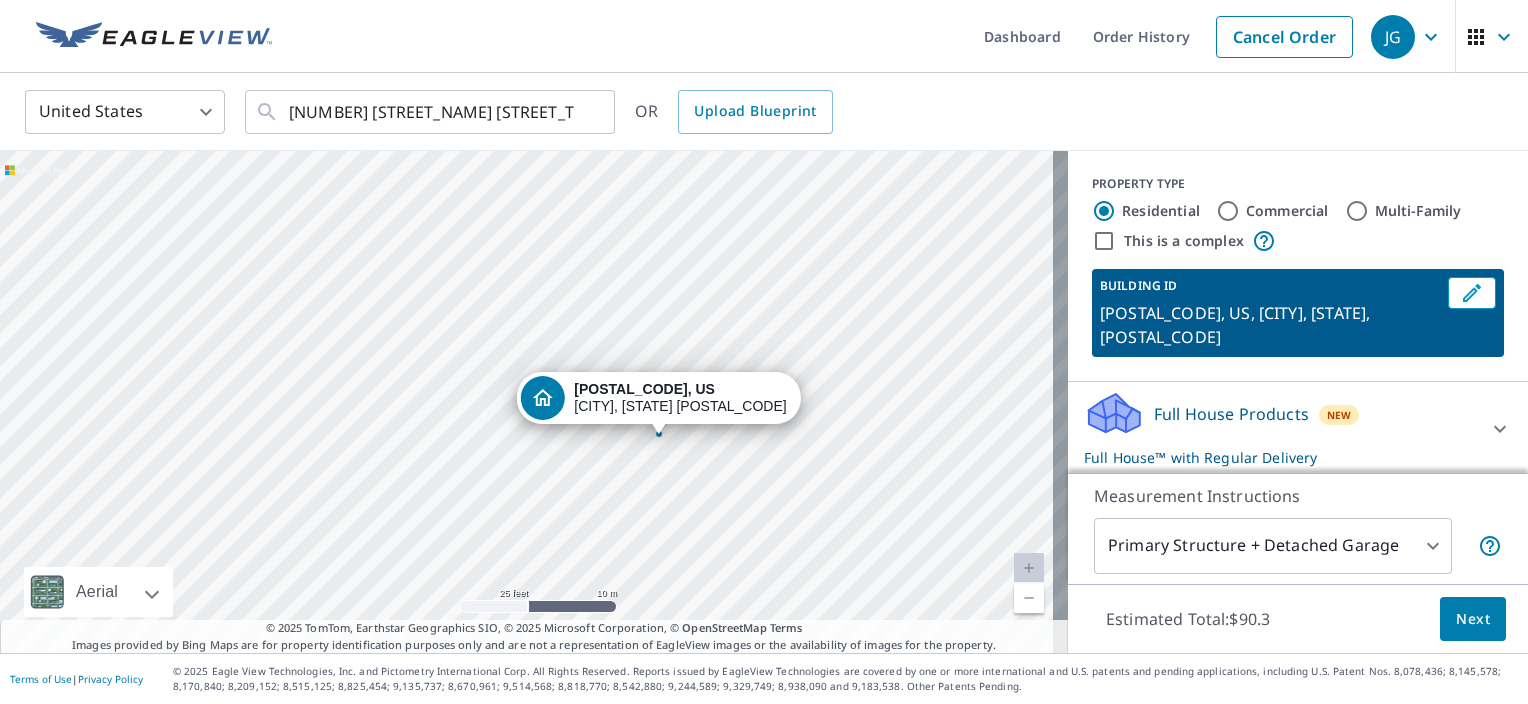 click 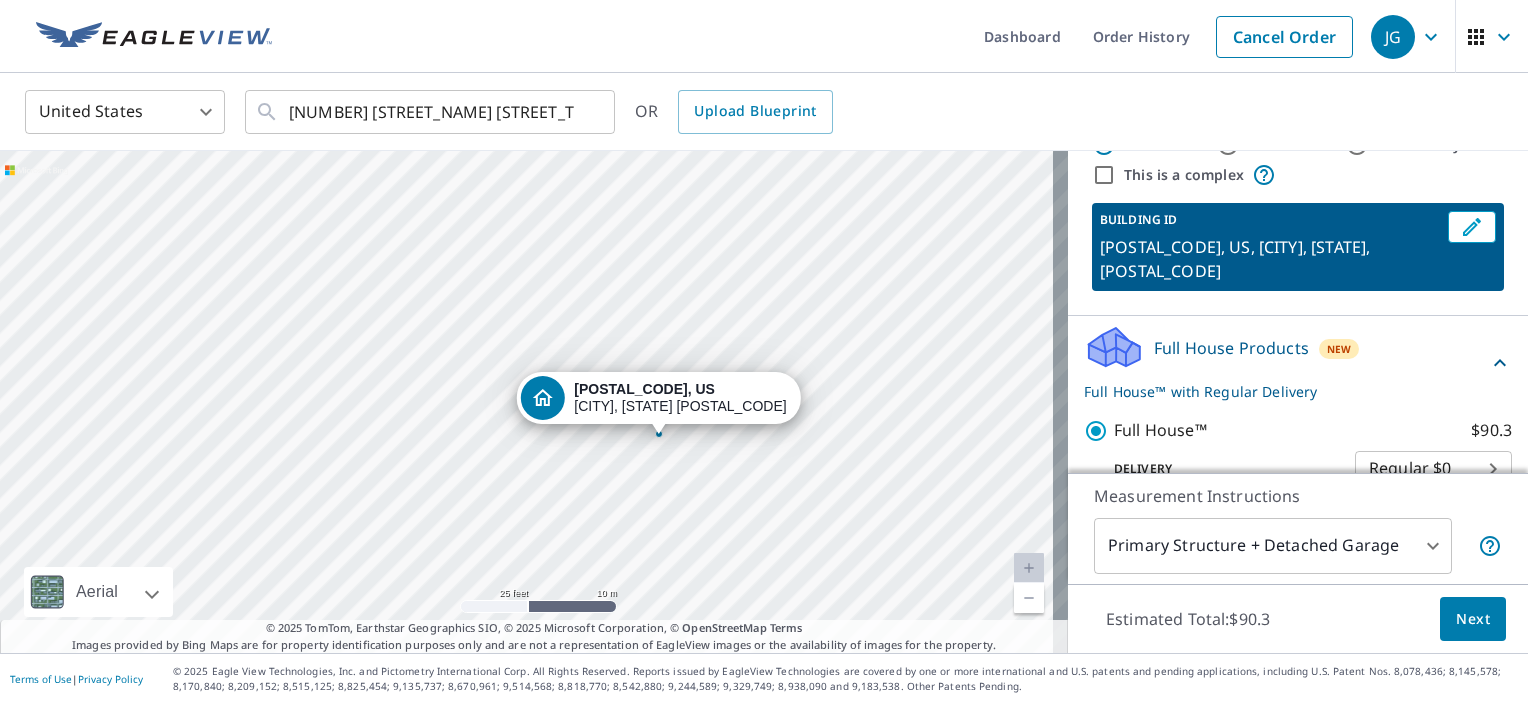 scroll, scrollTop: 100, scrollLeft: 0, axis: vertical 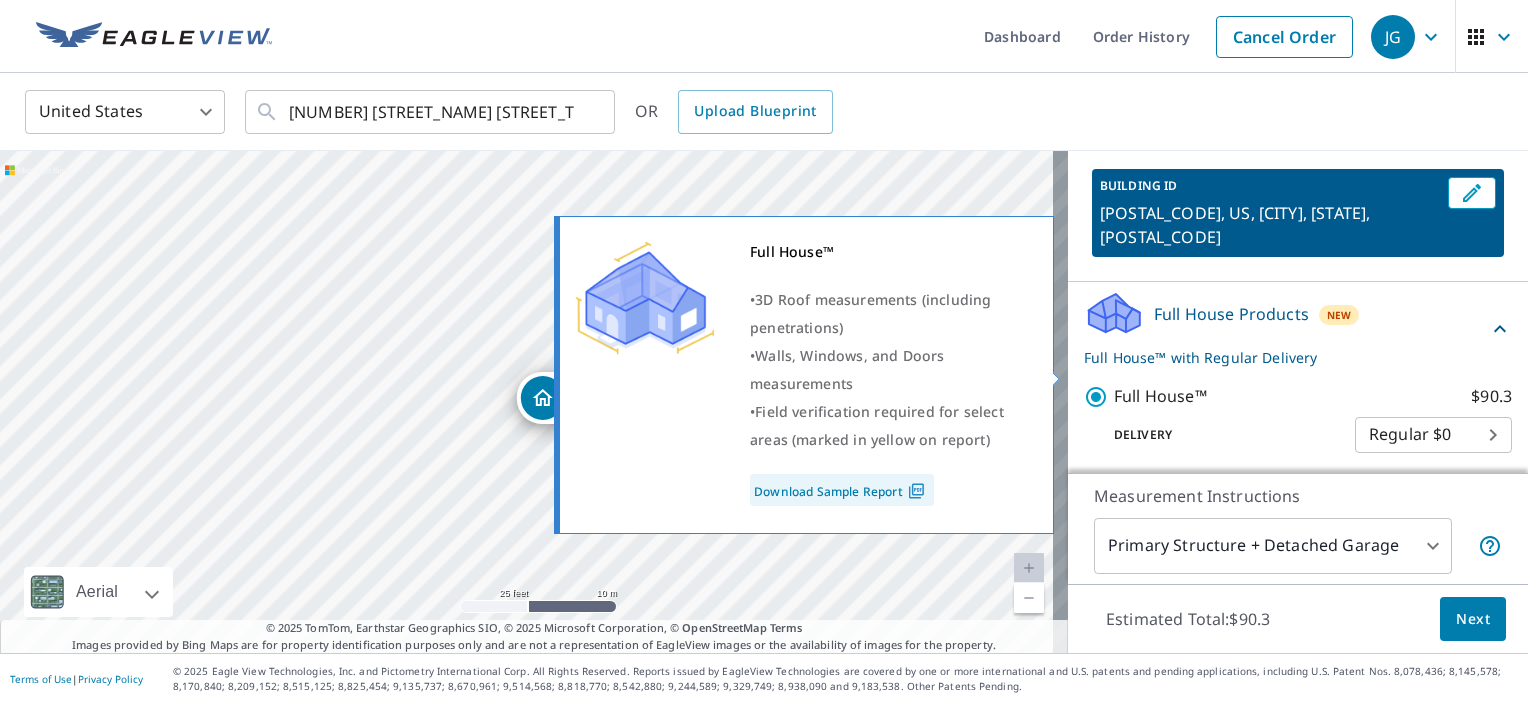 click on "Full House™ $90.3" at bounding box center (1099, 397) 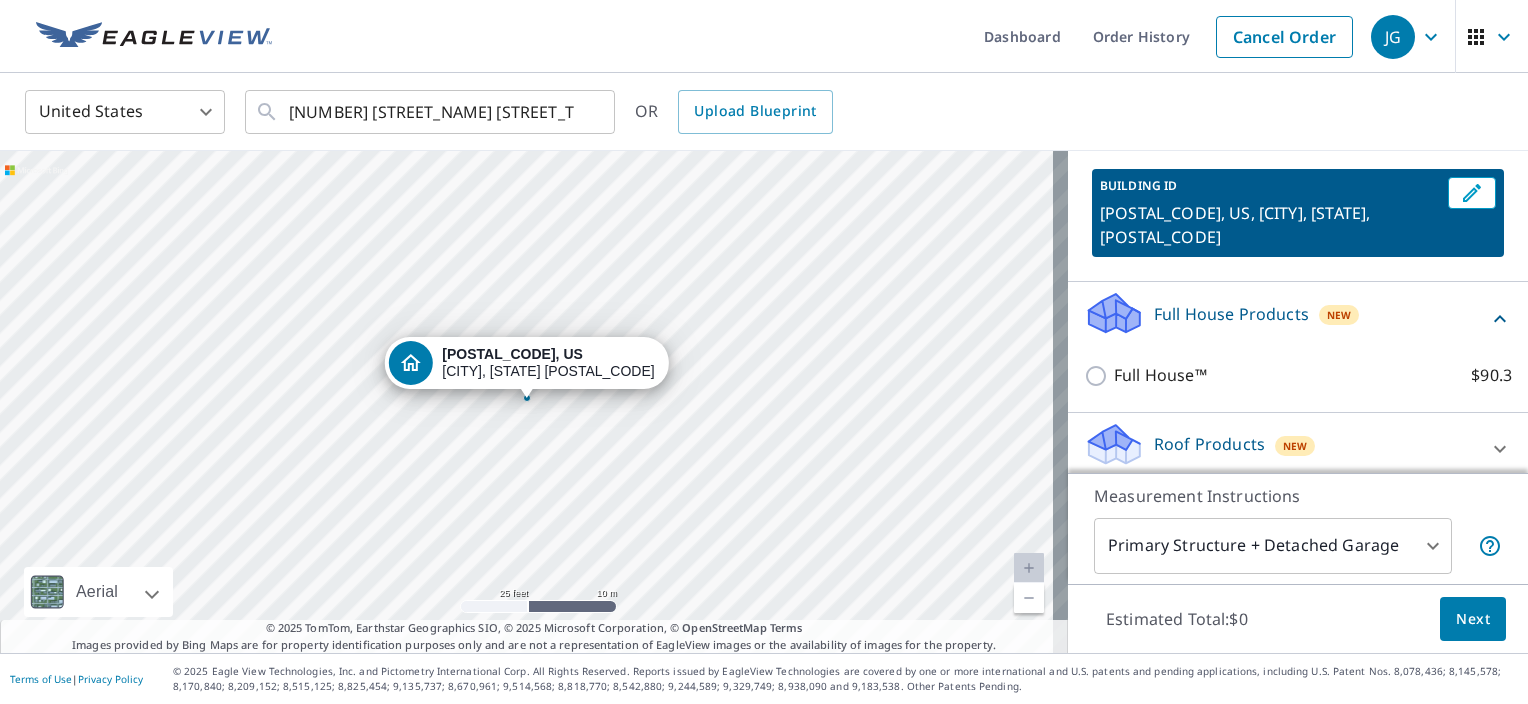 scroll, scrollTop: 200, scrollLeft: 0, axis: vertical 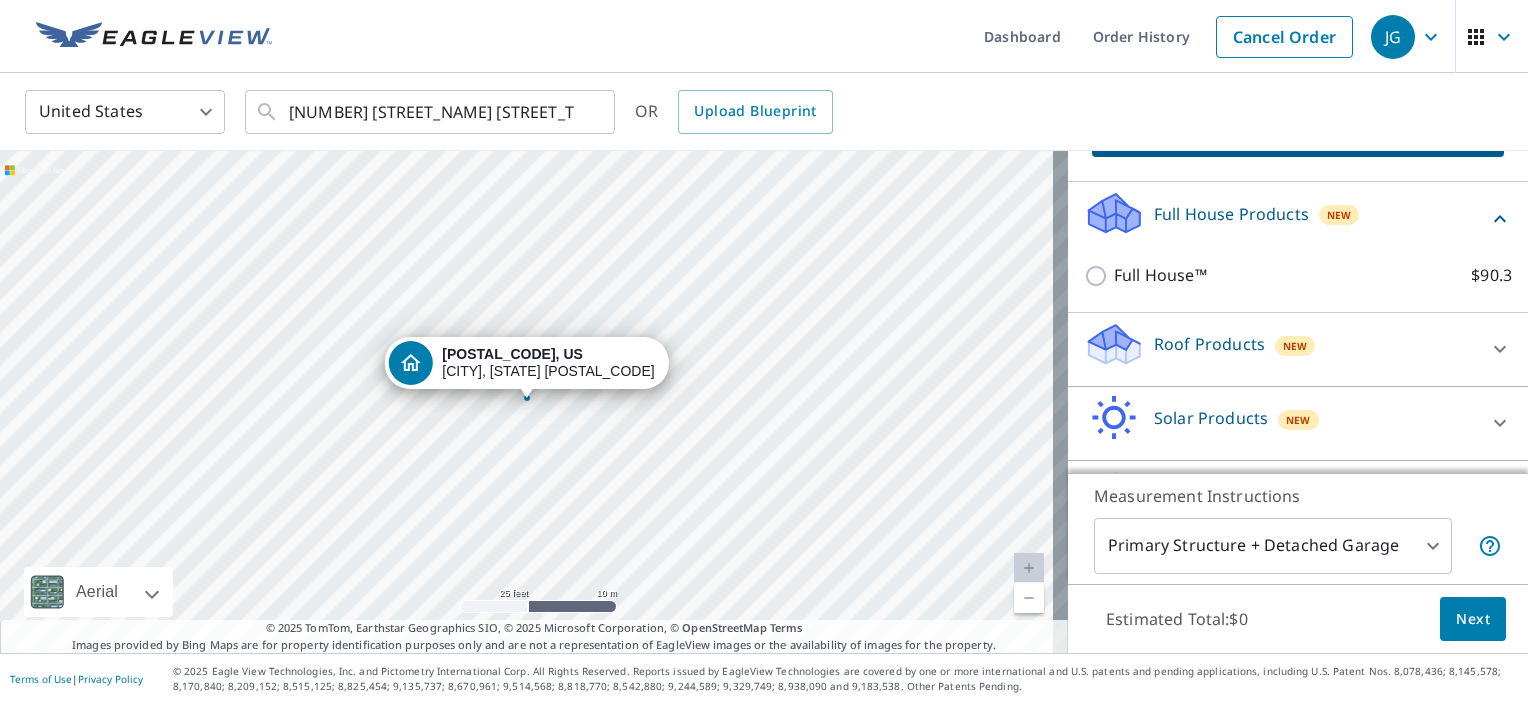 click 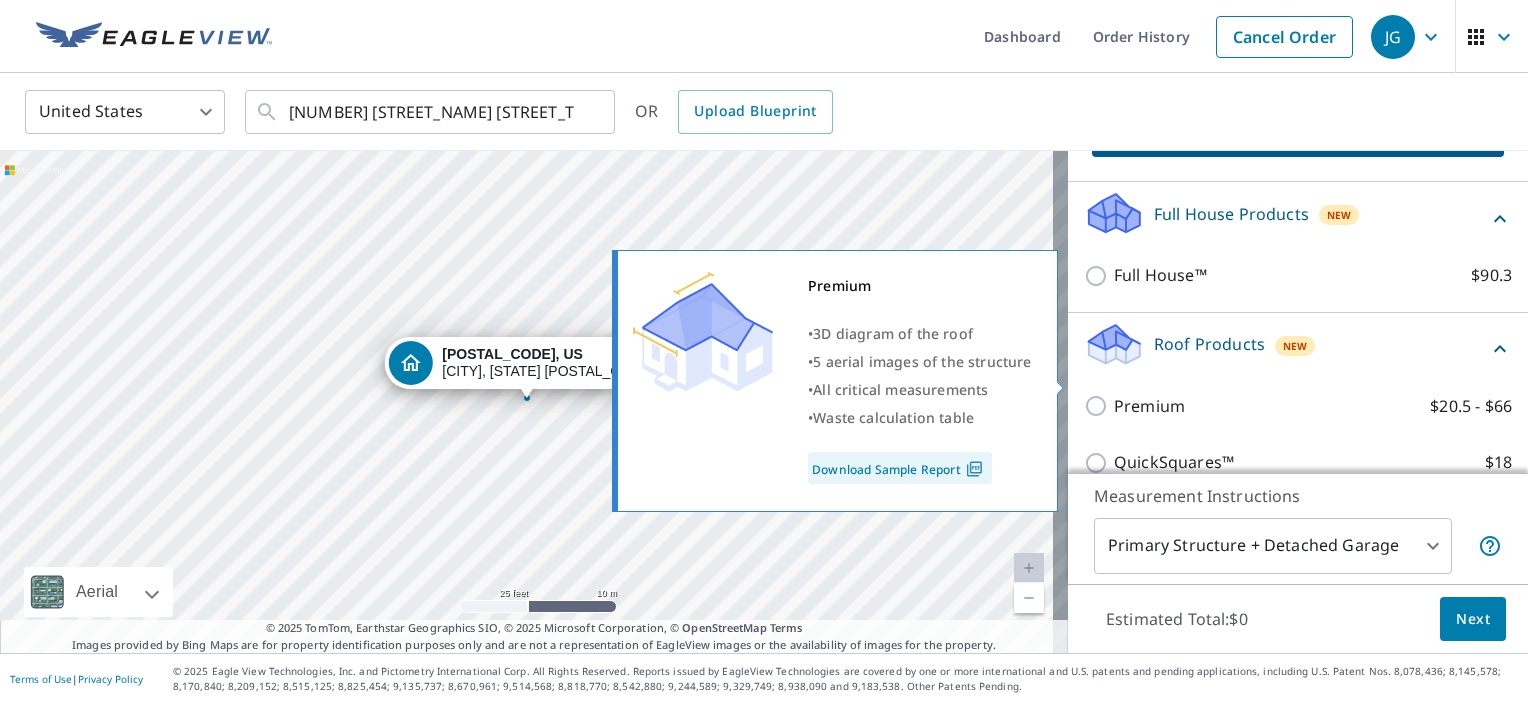 click on "Premium $20.5 - $66" at bounding box center [1099, 406] 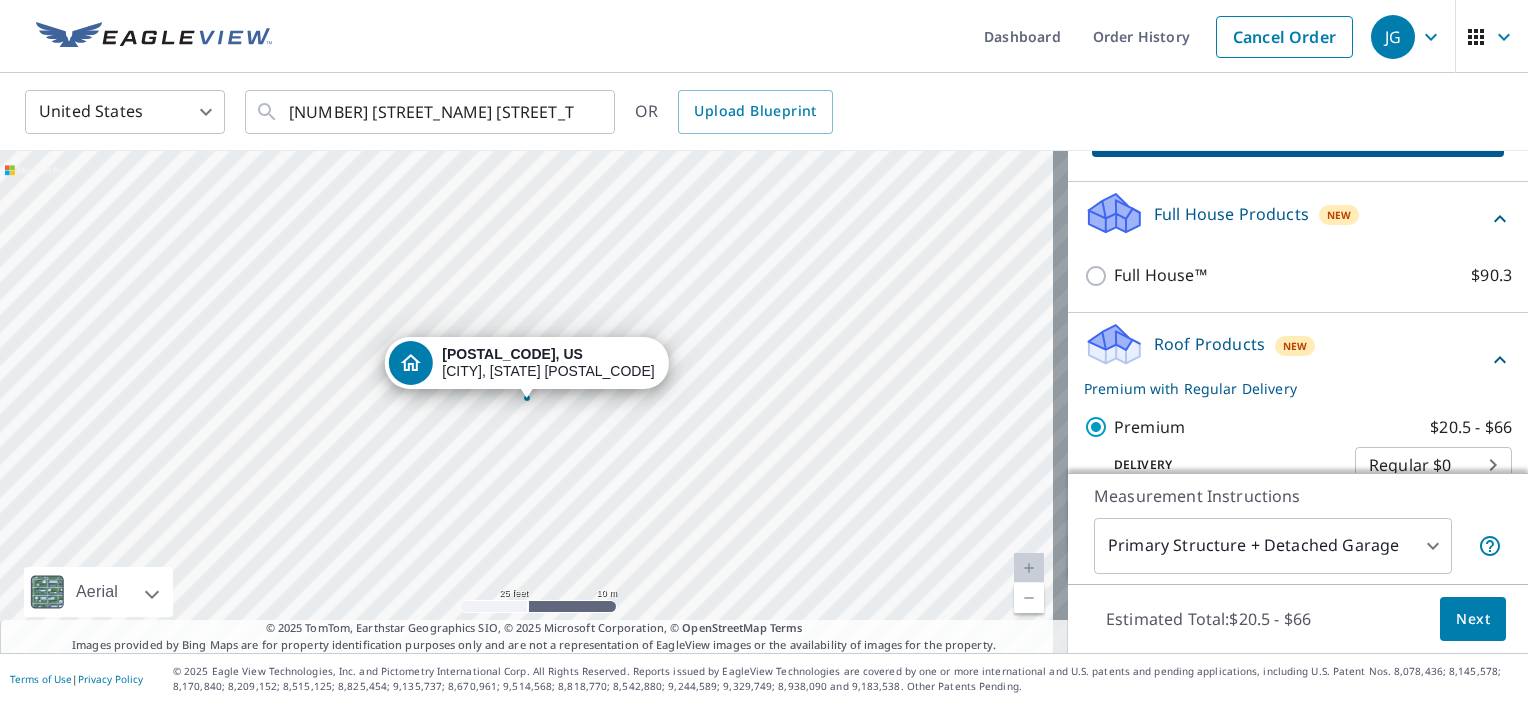 click on "Next" at bounding box center (1473, 619) 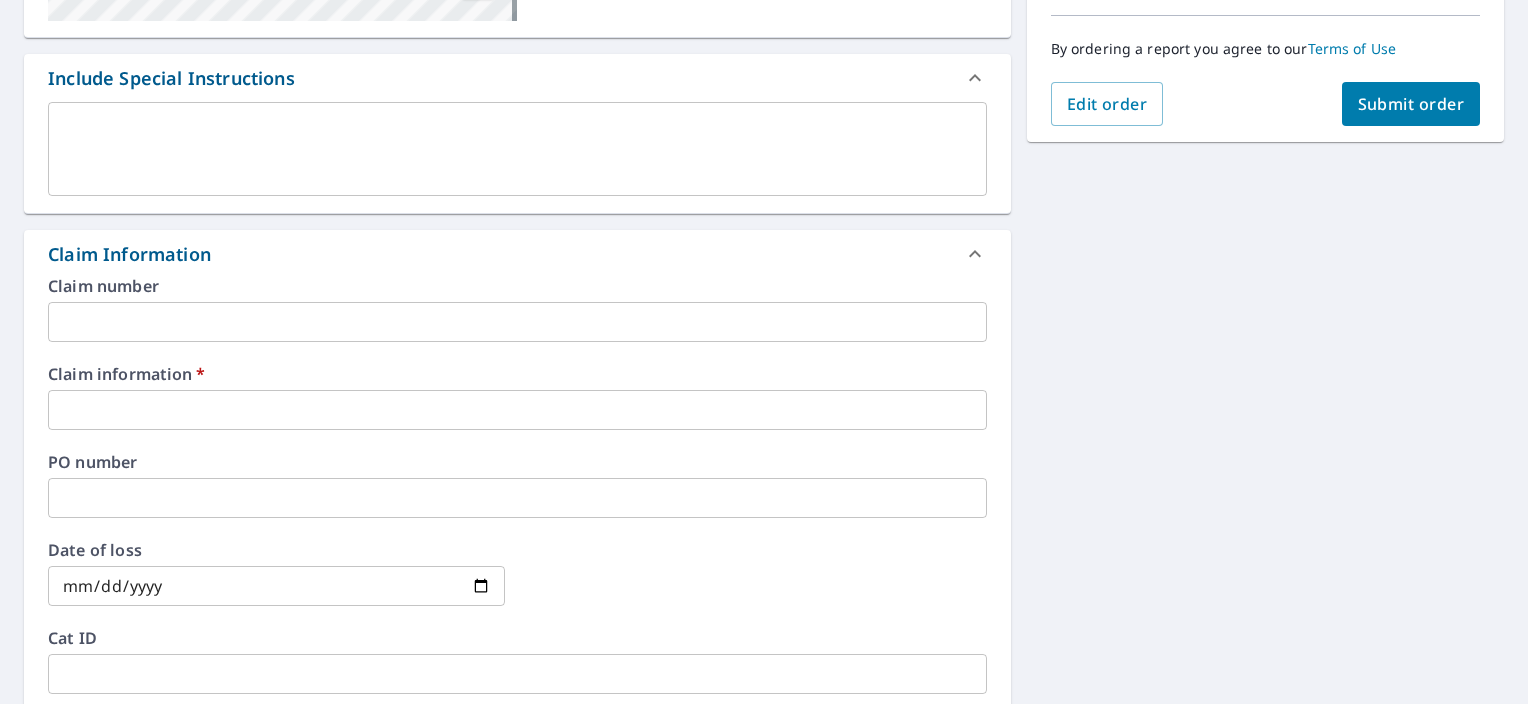 scroll, scrollTop: 500, scrollLeft: 0, axis: vertical 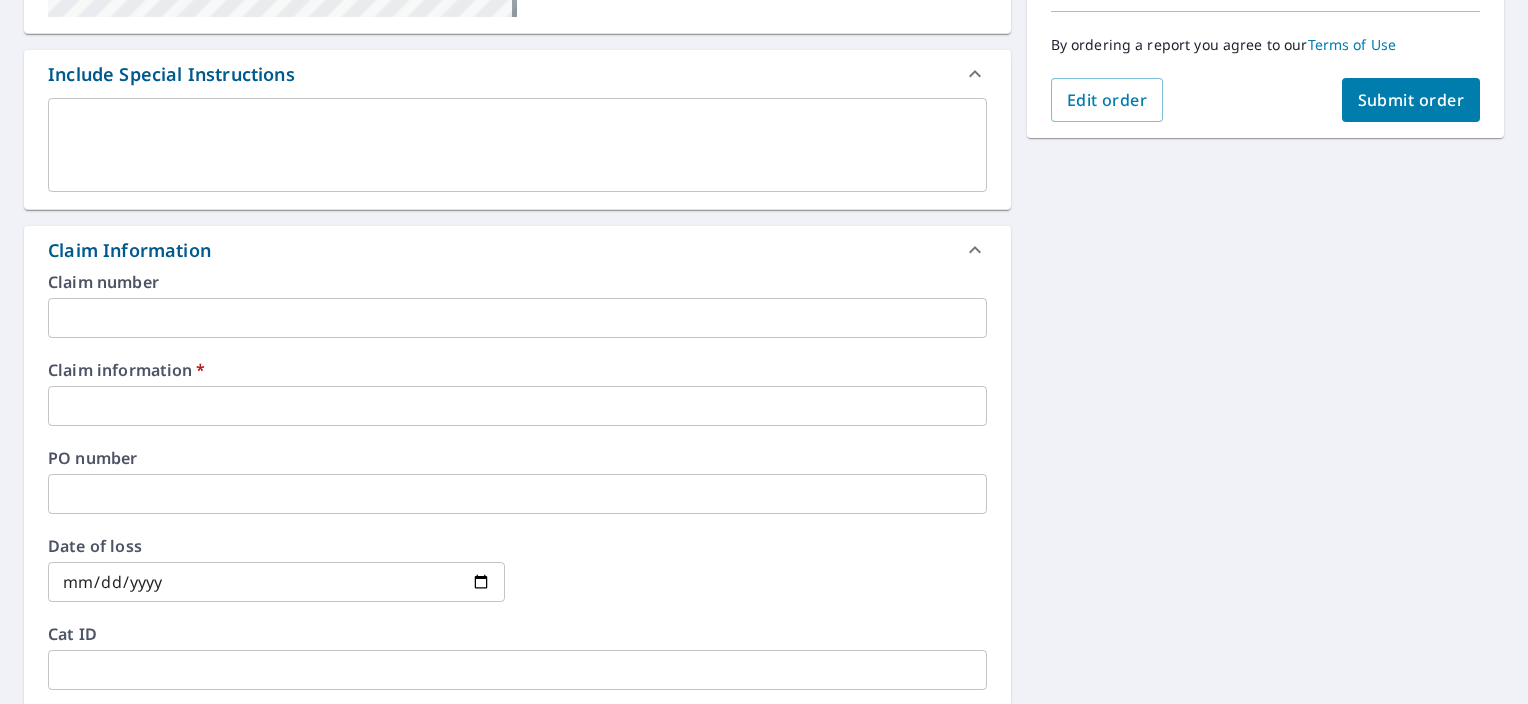 click at bounding box center [517, 406] 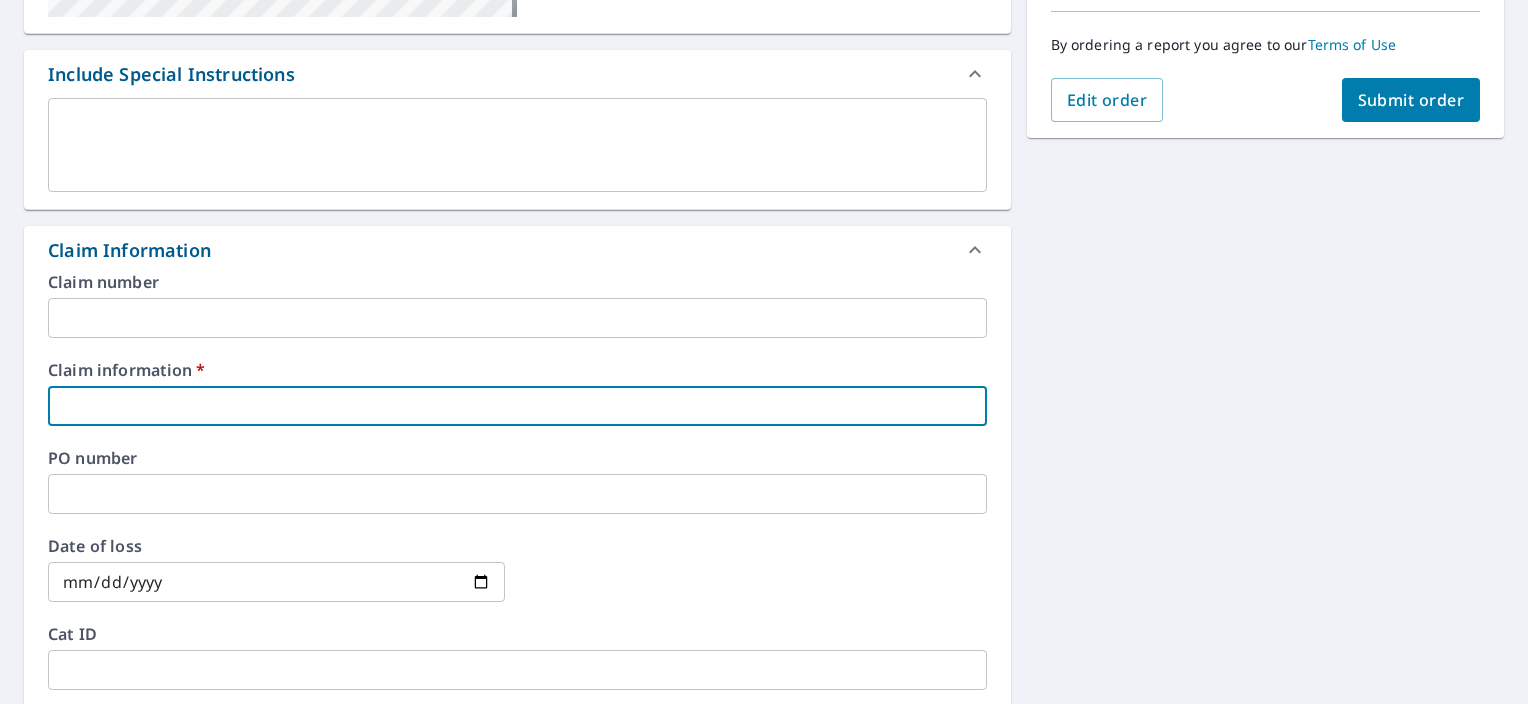 type on "Reroof" 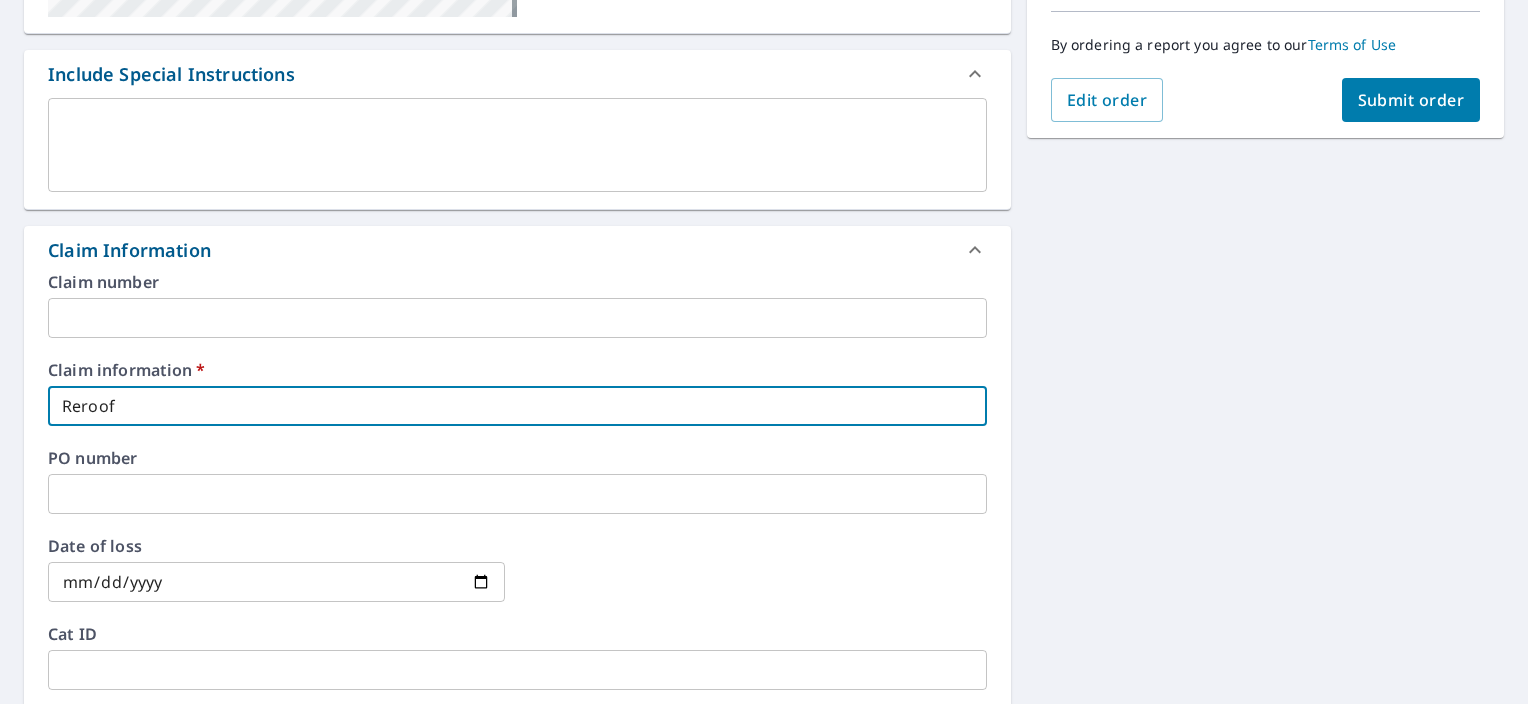 checkbox on "true" 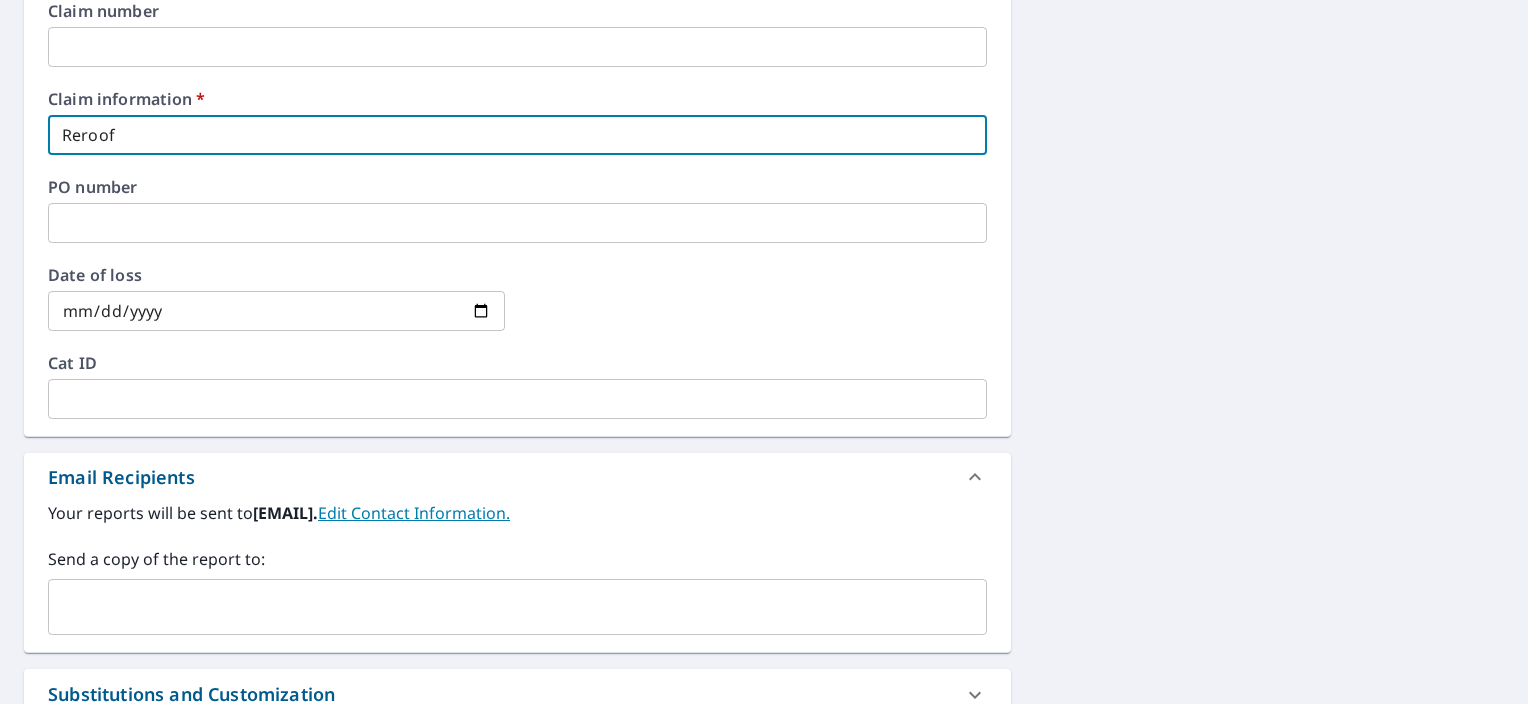scroll, scrollTop: 800, scrollLeft: 0, axis: vertical 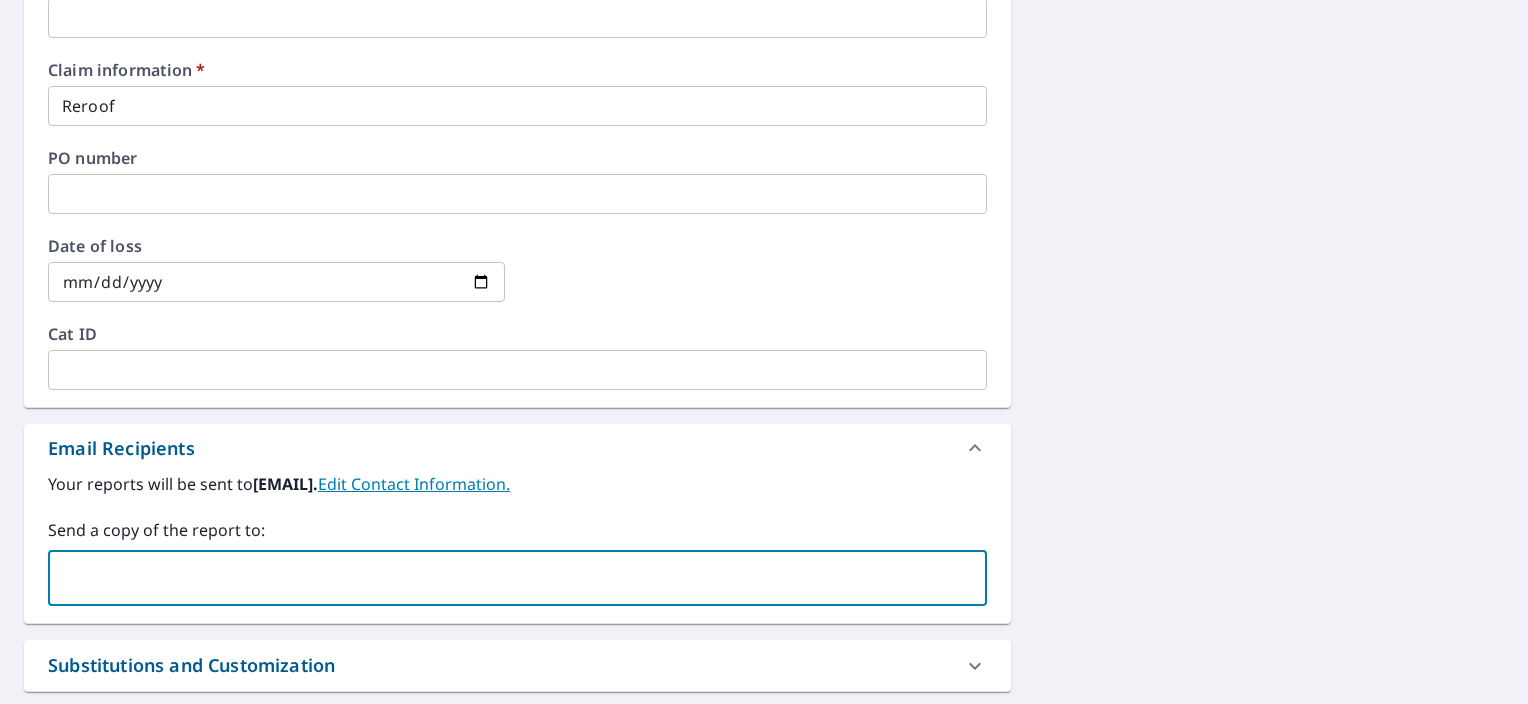 click at bounding box center [502, 578] 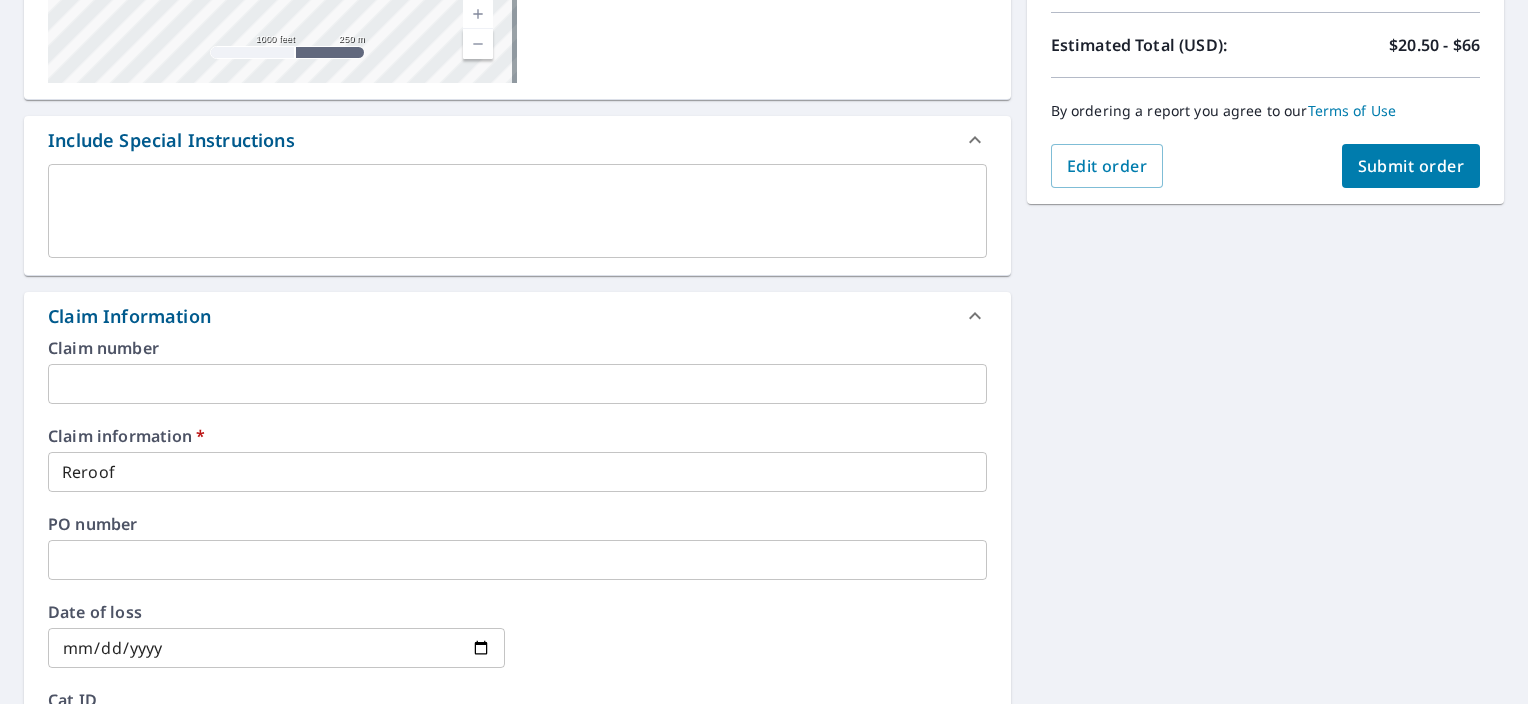 scroll, scrollTop: 400, scrollLeft: 0, axis: vertical 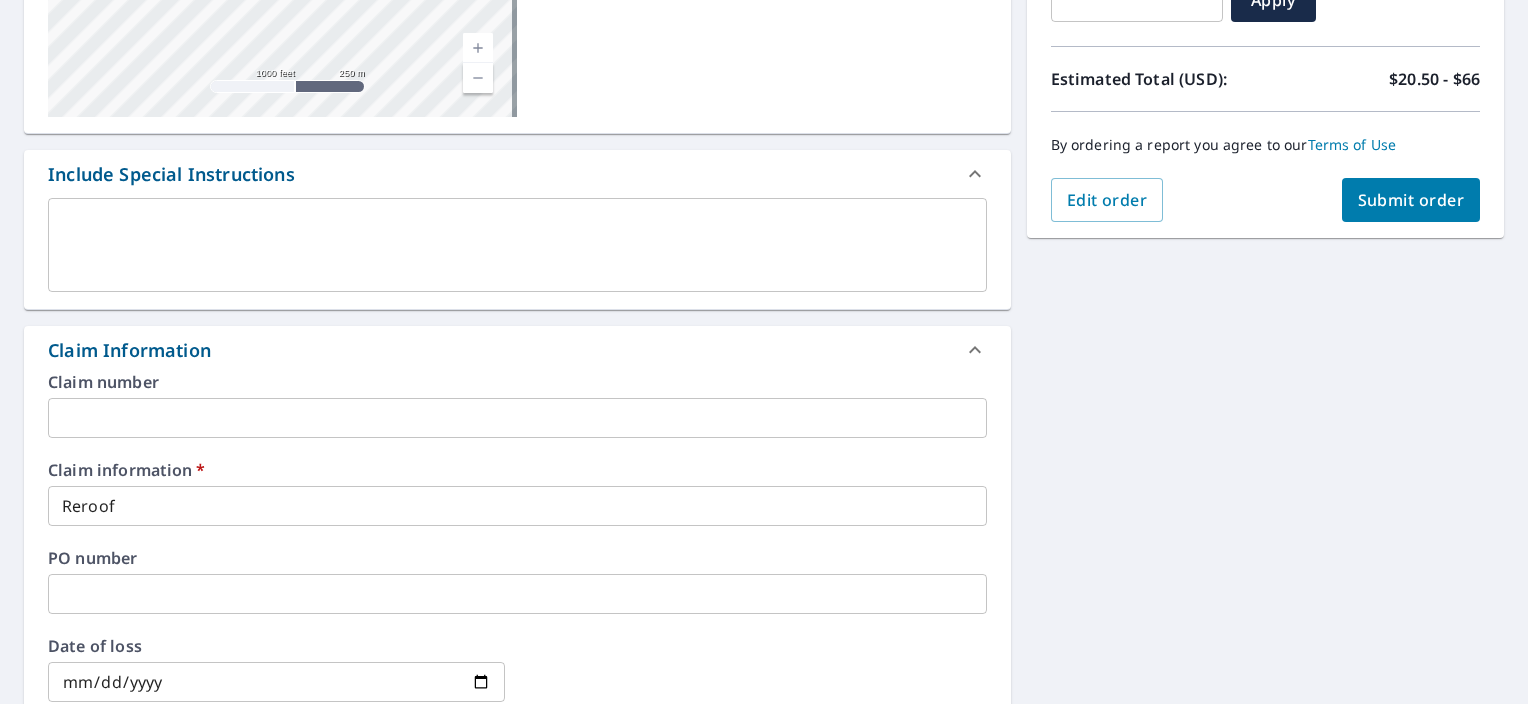 type on "[EMAIL]" 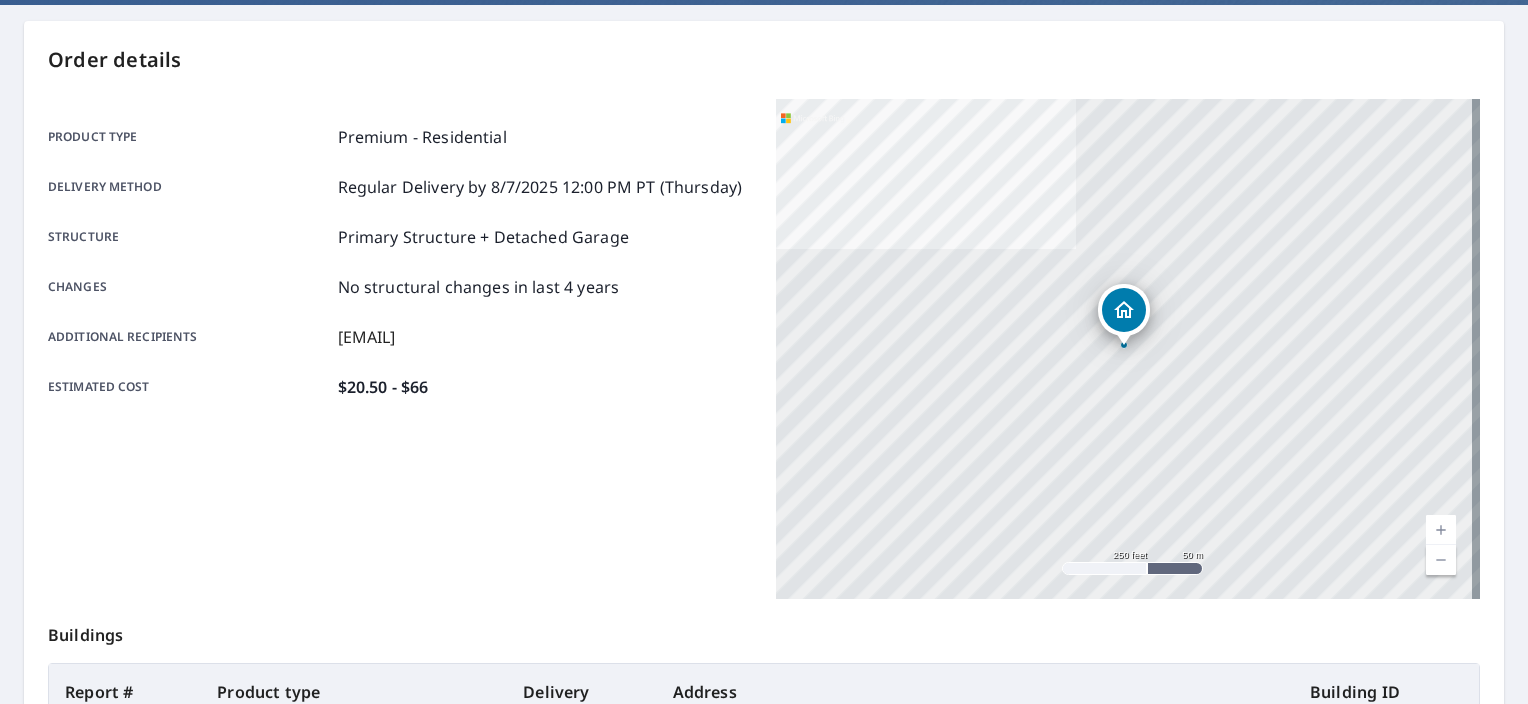 scroll, scrollTop: 172, scrollLeft: 0, axis: vertical 